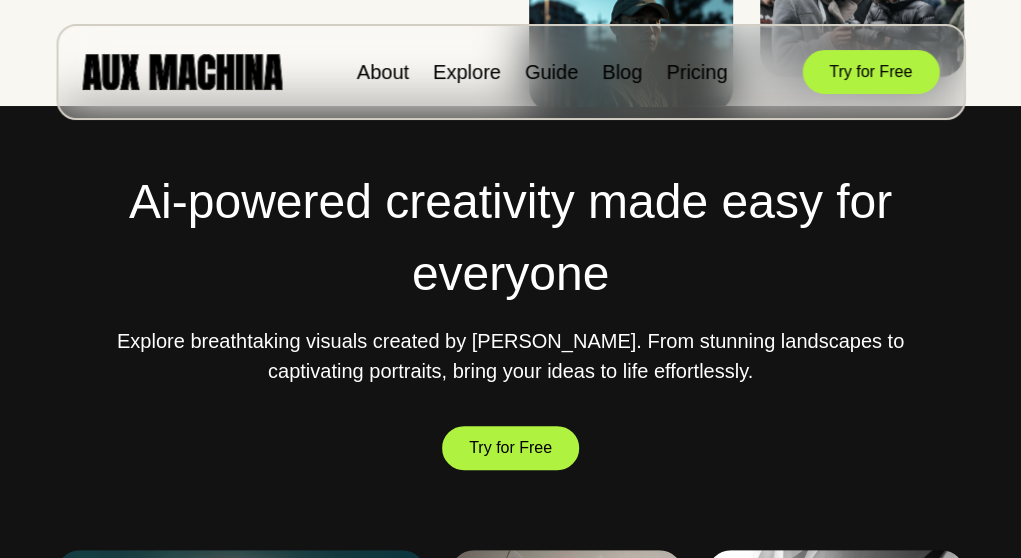 scroll, scrollTop: 700, scrollLeft: 0, axis: vertical 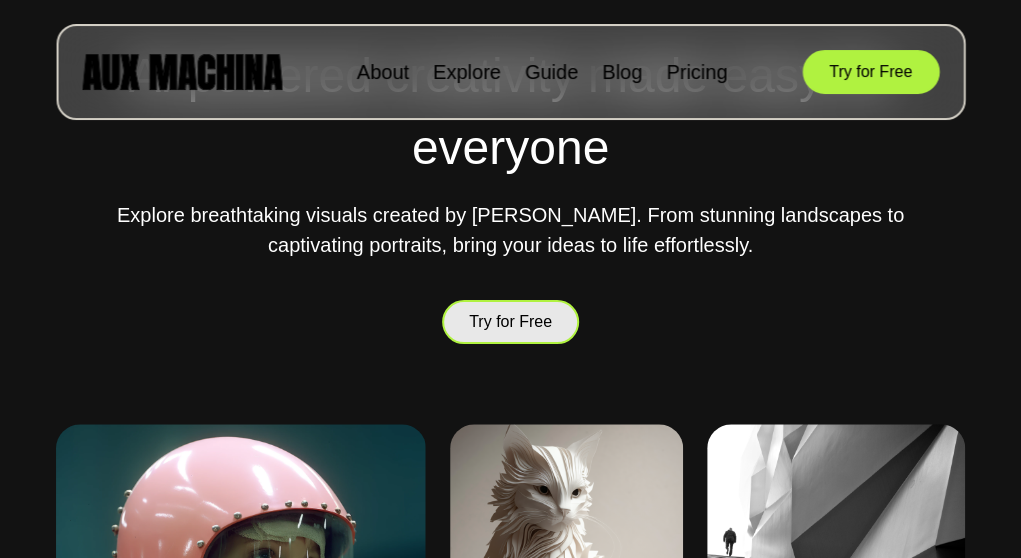 click on "Try for Free" at bounding box center (510, 322) 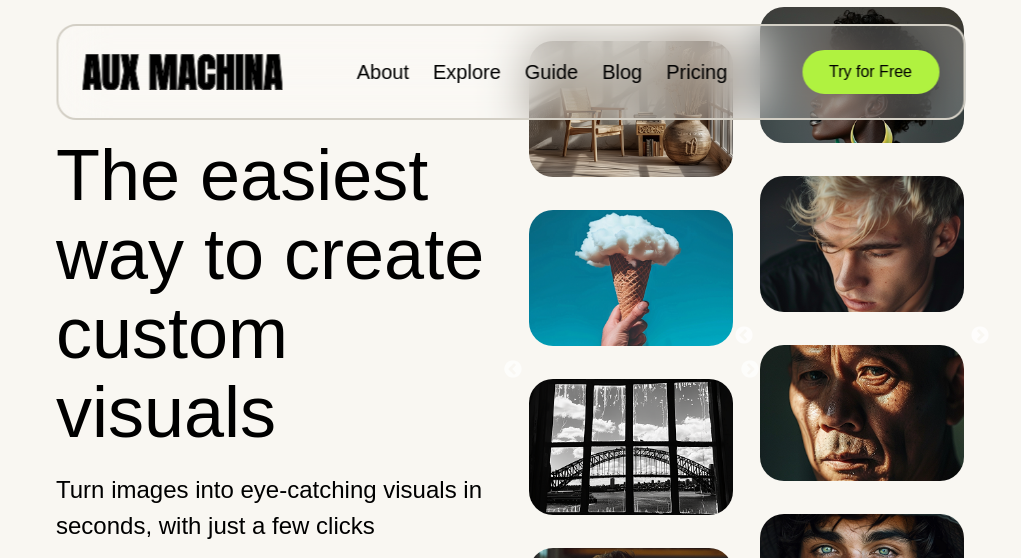 scroll, scrollTop: 0, scrollLeft: 0, axis: both 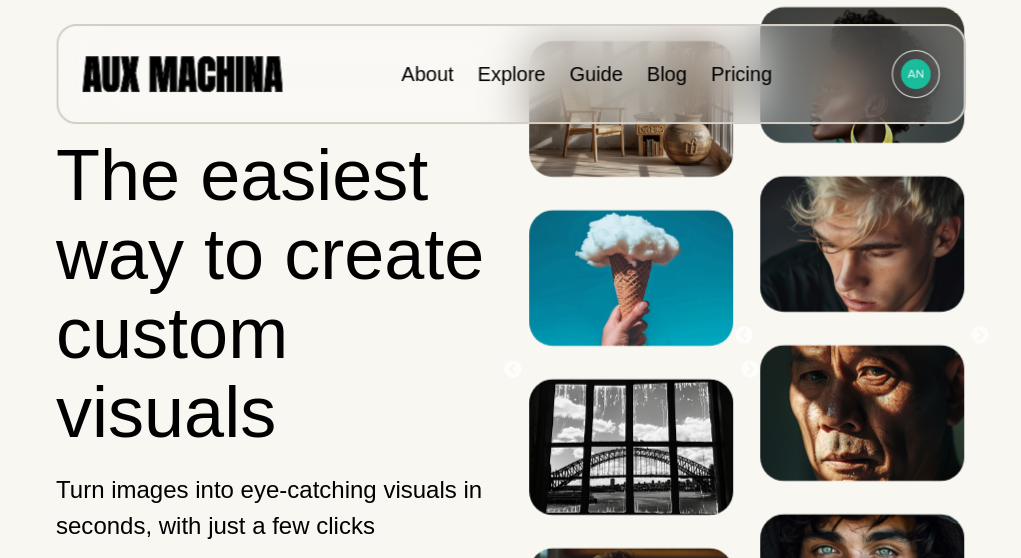 click at bounding box center [915, 74] 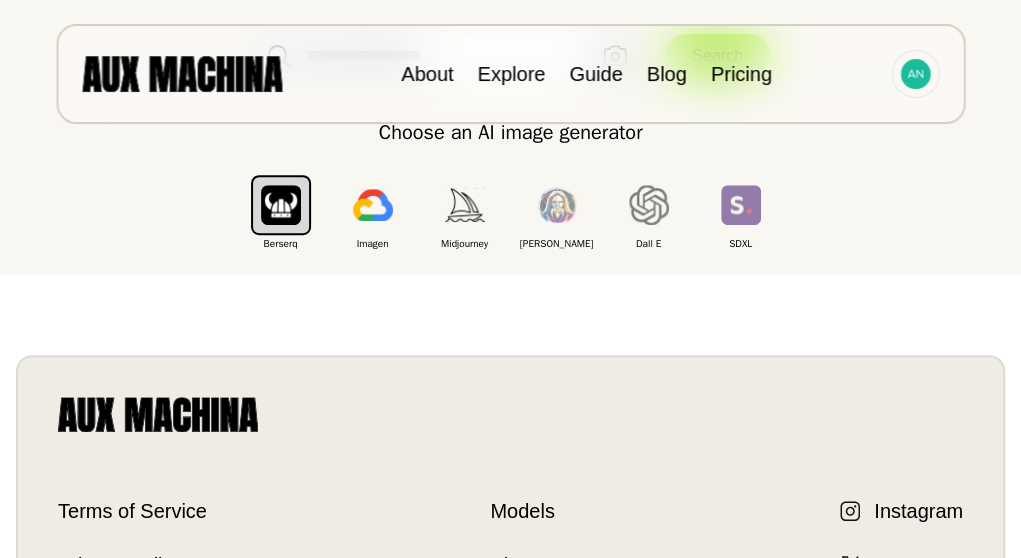 scroll, scrollTop: 200, scrollLeft: 0, axis: vertical 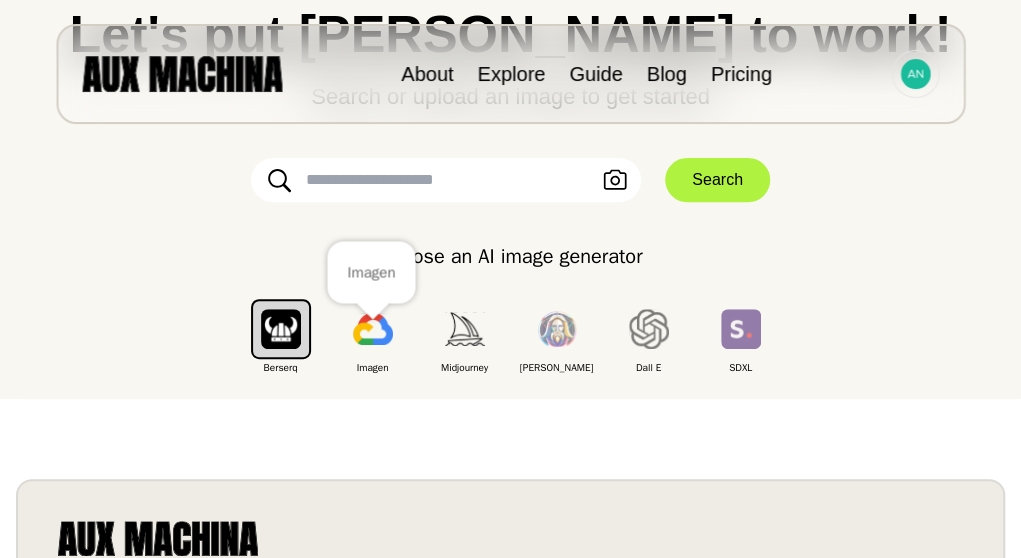 click at bounding box center [373, 329] 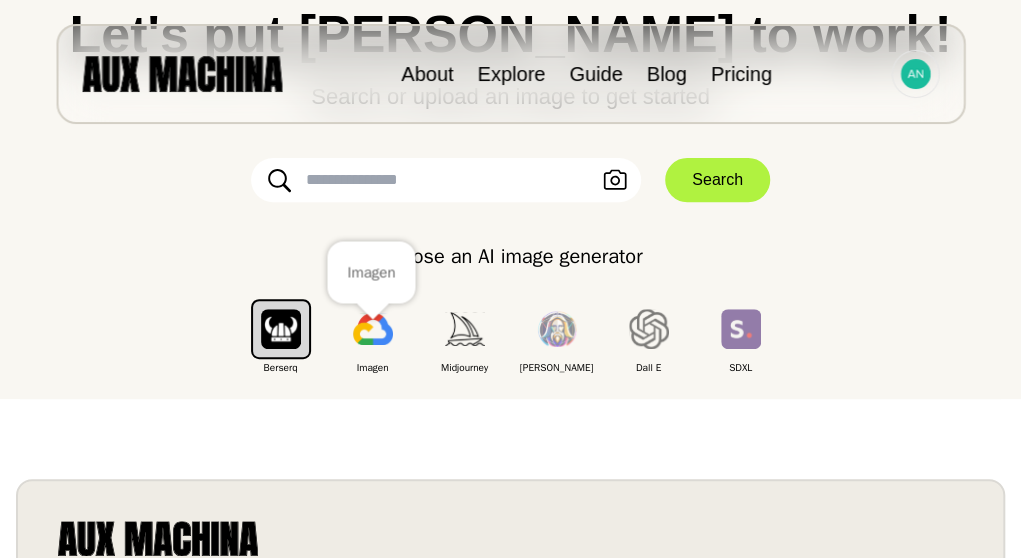 click at bounding box center (373, 329) 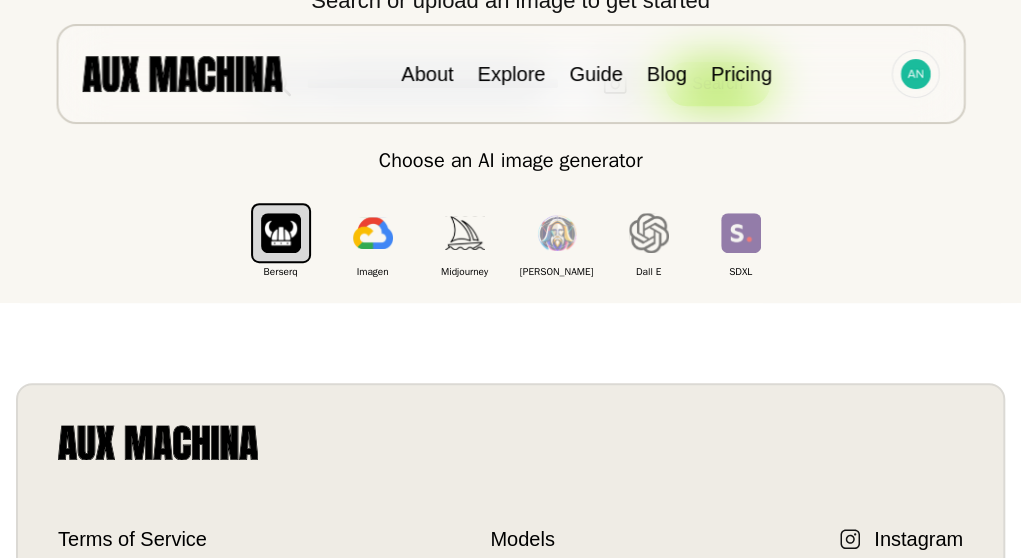 scroll, scrollTop: 200, scrollLeft: 0, axis: vertical 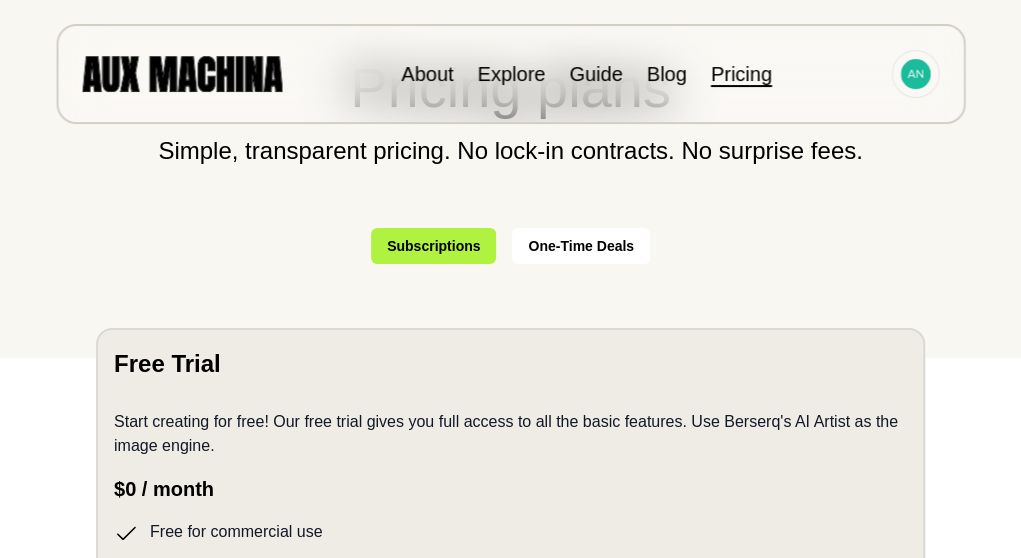 click on "One-Time Deals" at bounding box center [581, 246] 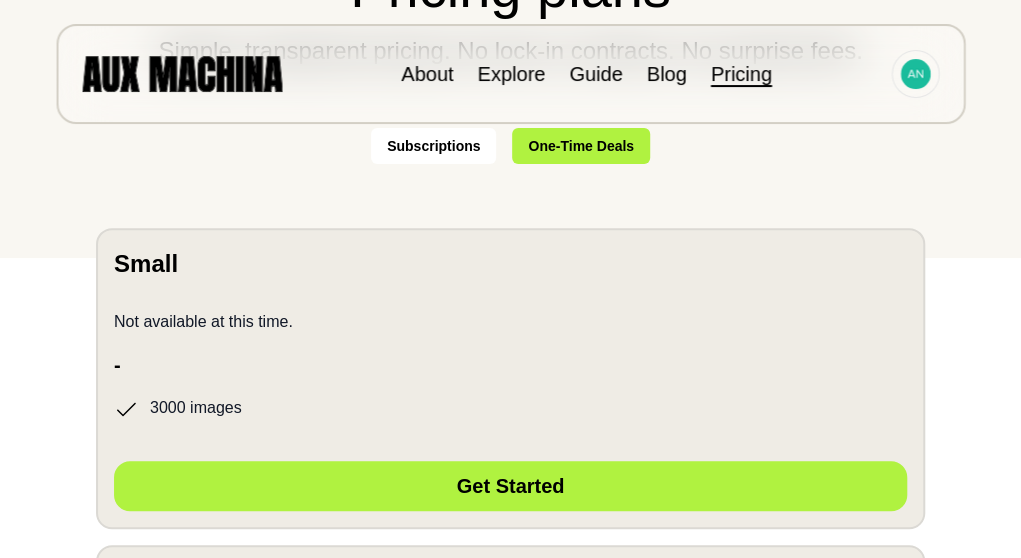scroll, scrollTop: 400, scrollLeft: 0, axis: vertical 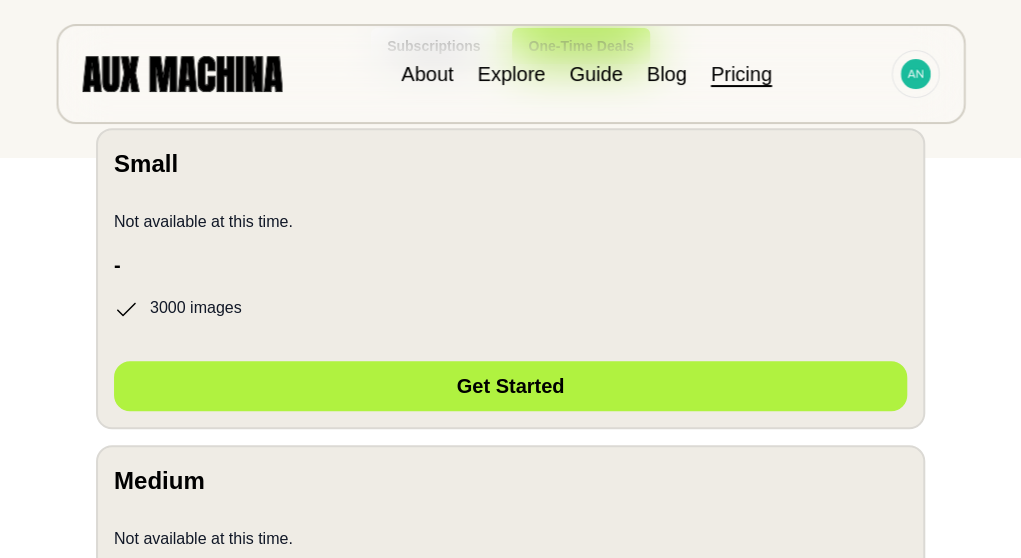 click on "Get Started" at bounding box center [510, 1020] 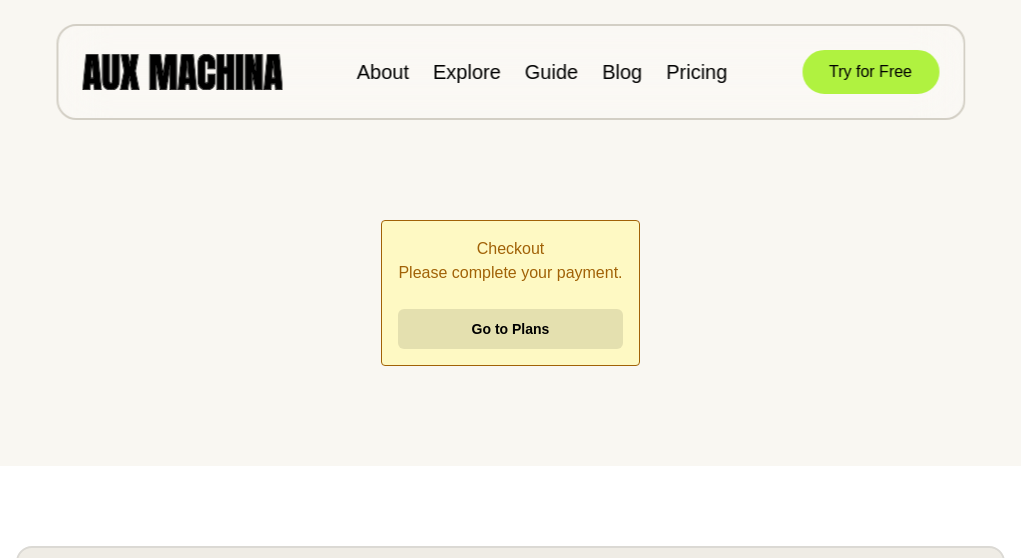 scroll, scrollTop: 0, scrollLeft: 0, axis: both 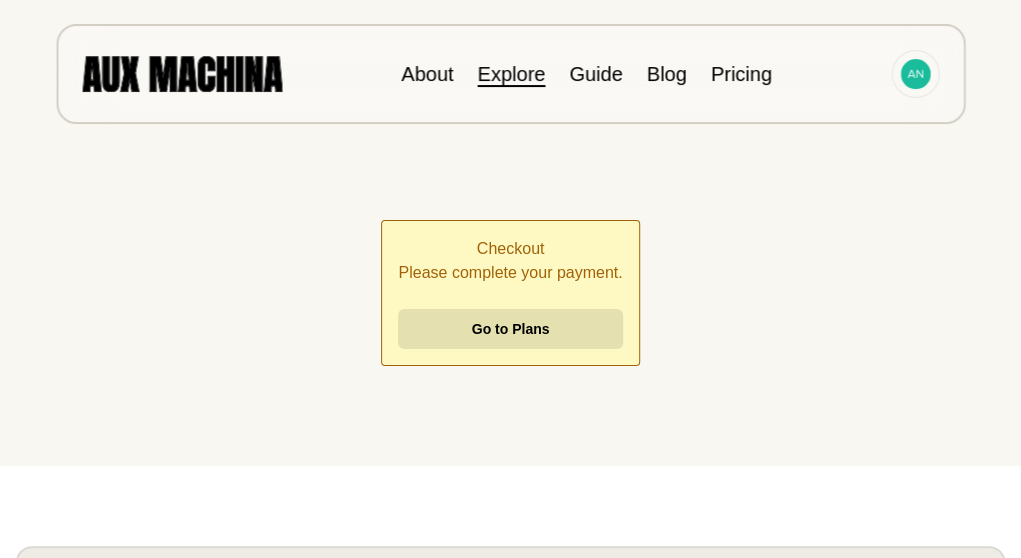 click on "Explore" at bounding box center [511, 74] 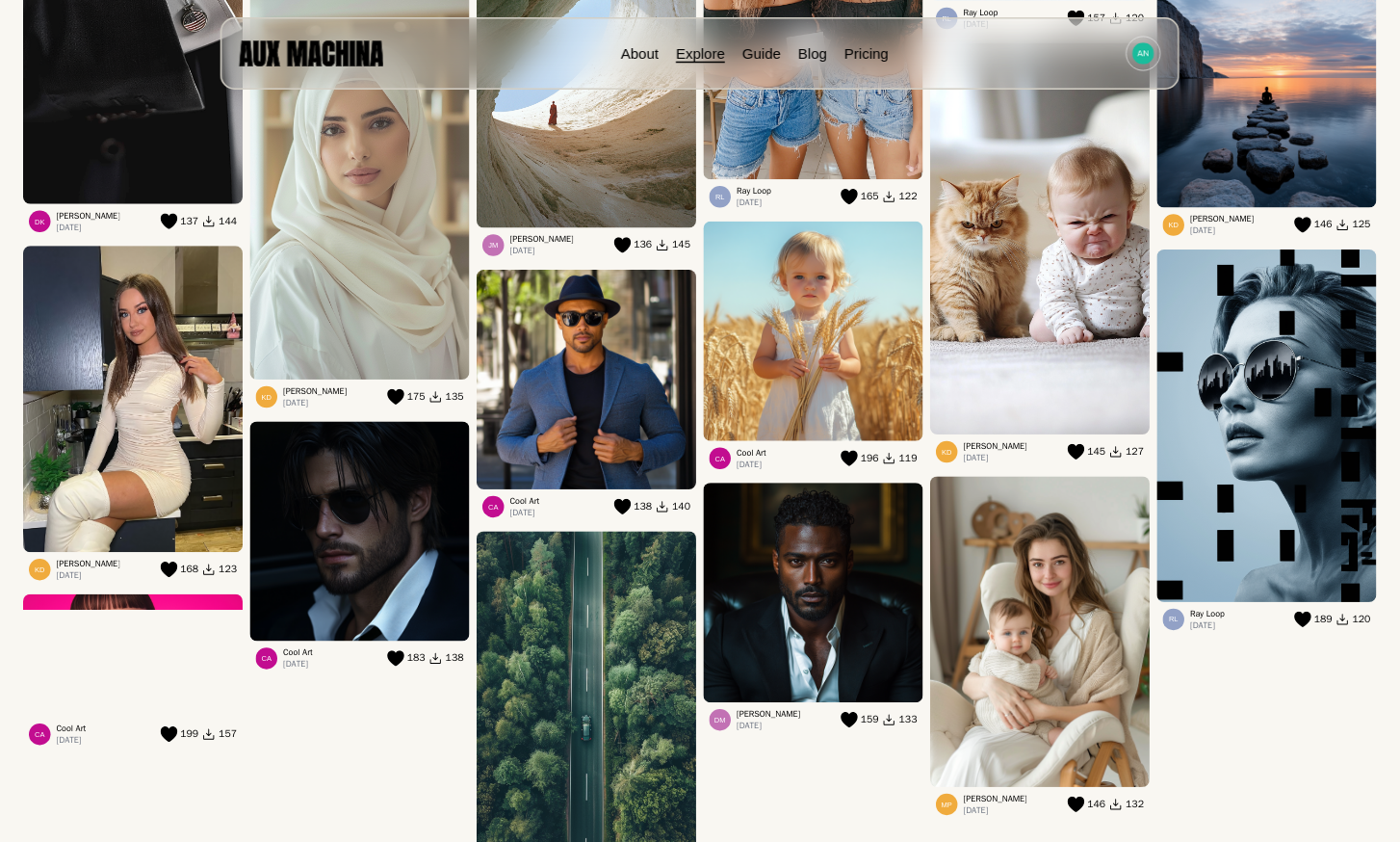scroll, scrollTop: 771, scrollLeft: 0, axis: vertical 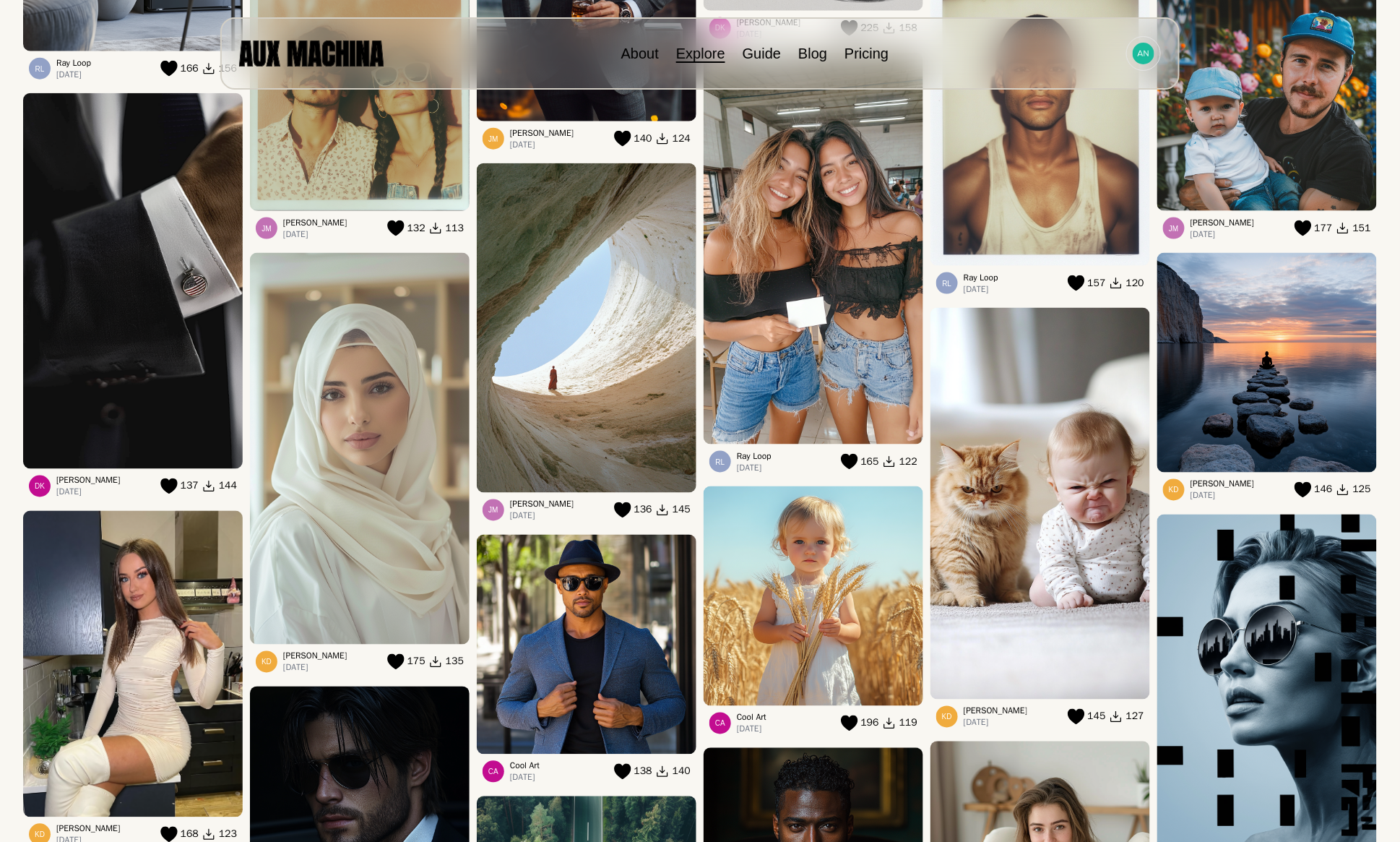 click at bounding box center [813, 249] 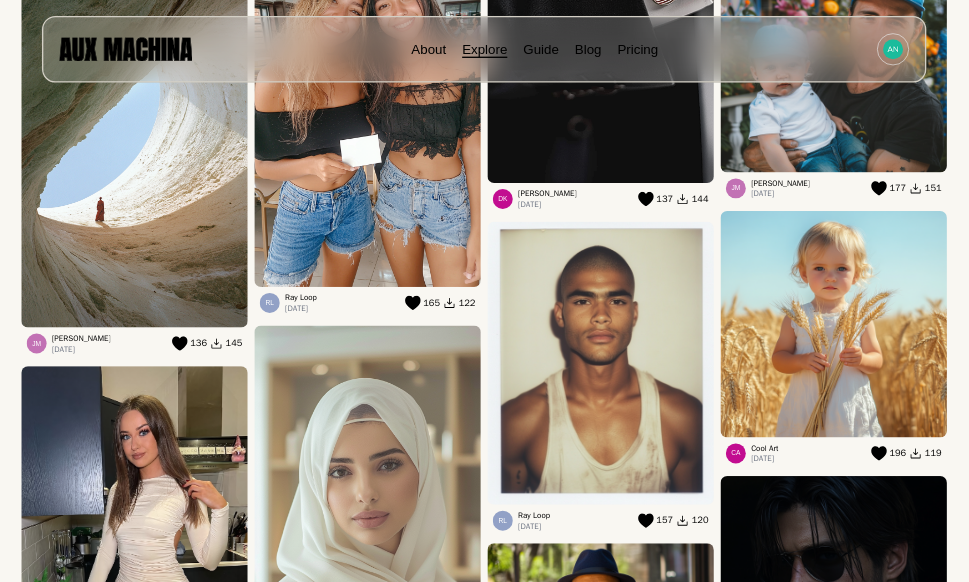 scroll, scrollTop: 1400, scrollLeft: 0, axis: vertical 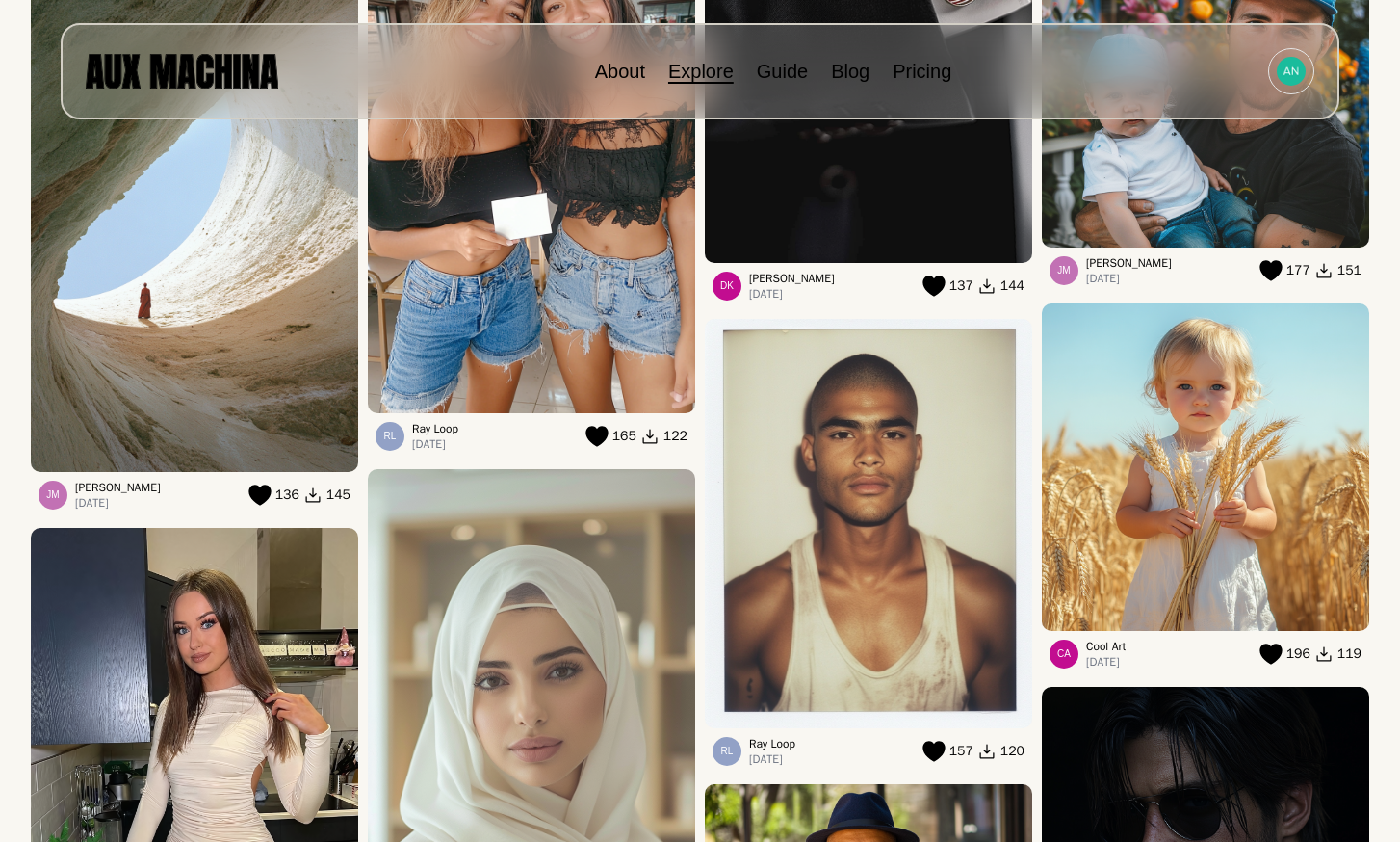 click on "Ray Loop" at bounding box center [435, 429] 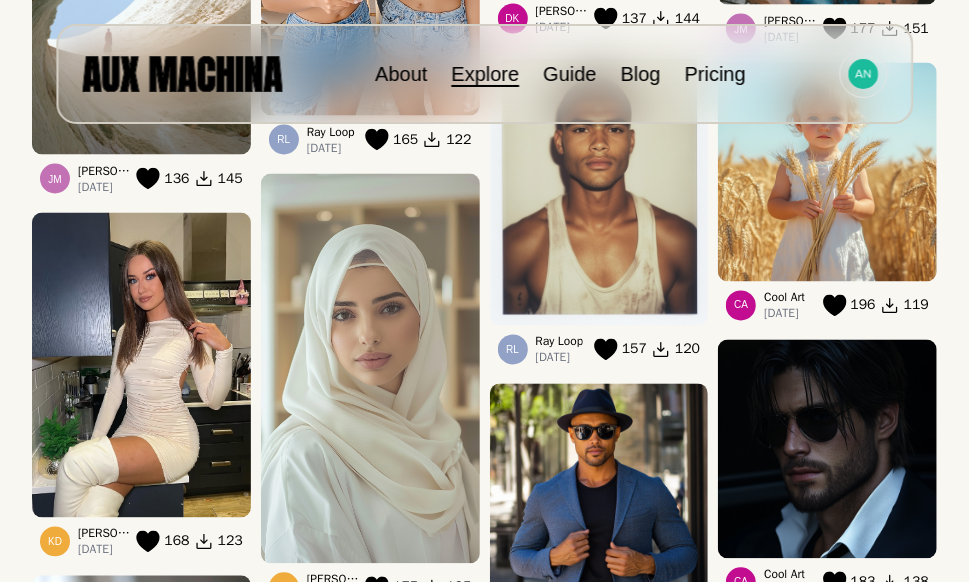 scroll, scrollTop: 1200, scrollLeft: 0, axis: vertical 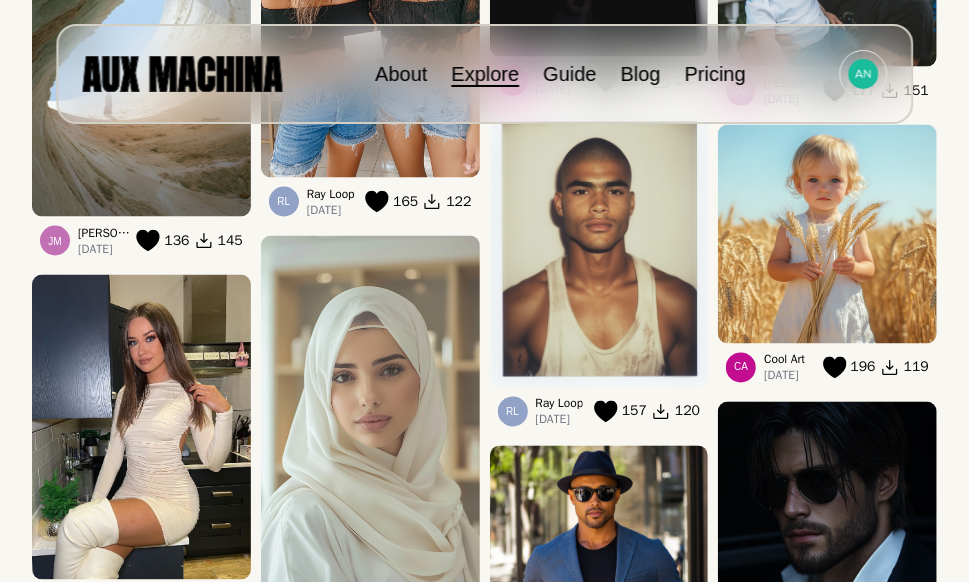 click on "Ray Loop" at bounding box center [331, 194] 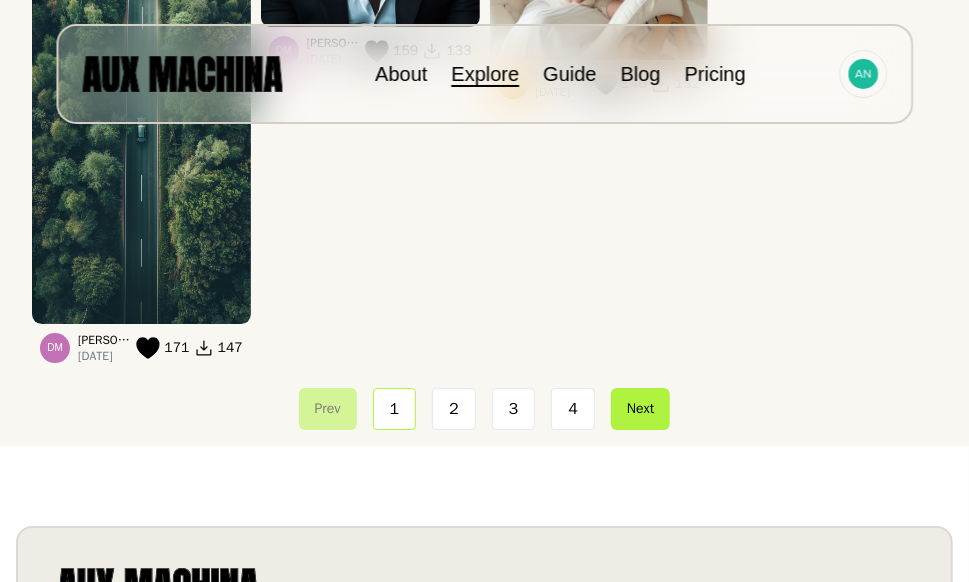 scroll, scrollTop: 2400, scrollLeft: 0, axis: vertical 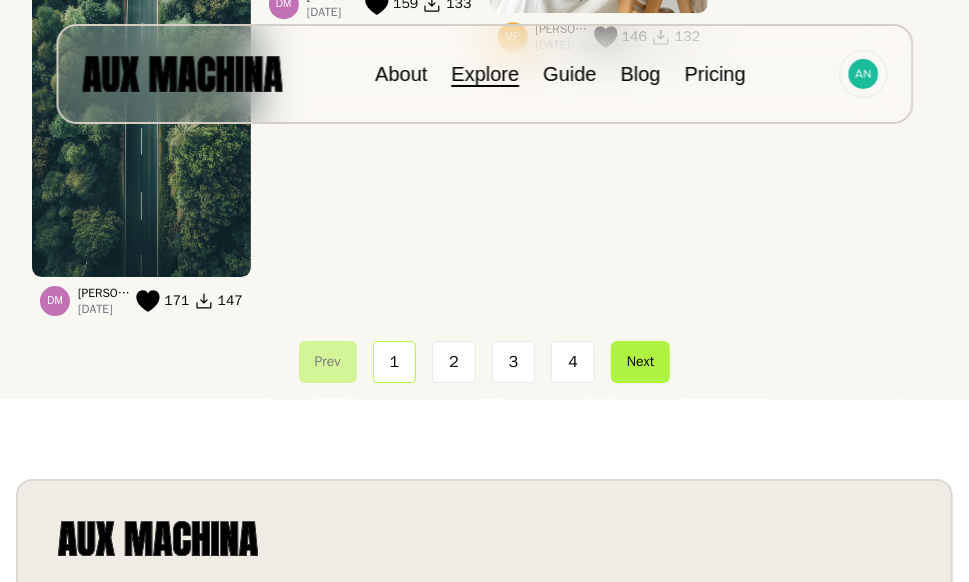 click on "3" at bounding box center [514, 362] 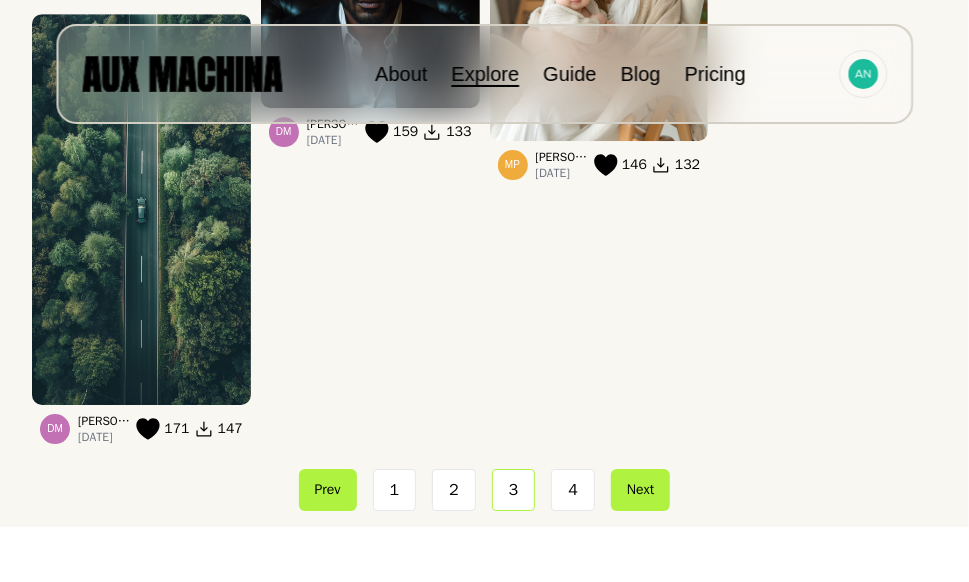 scroll, scrollTop: 2528, scrollLeft: 0, axis: vertical 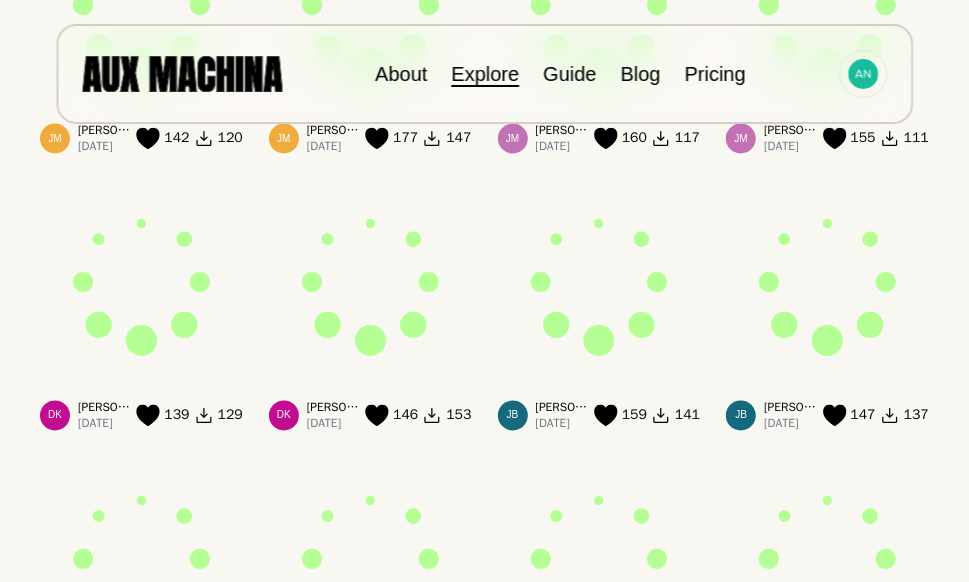 type 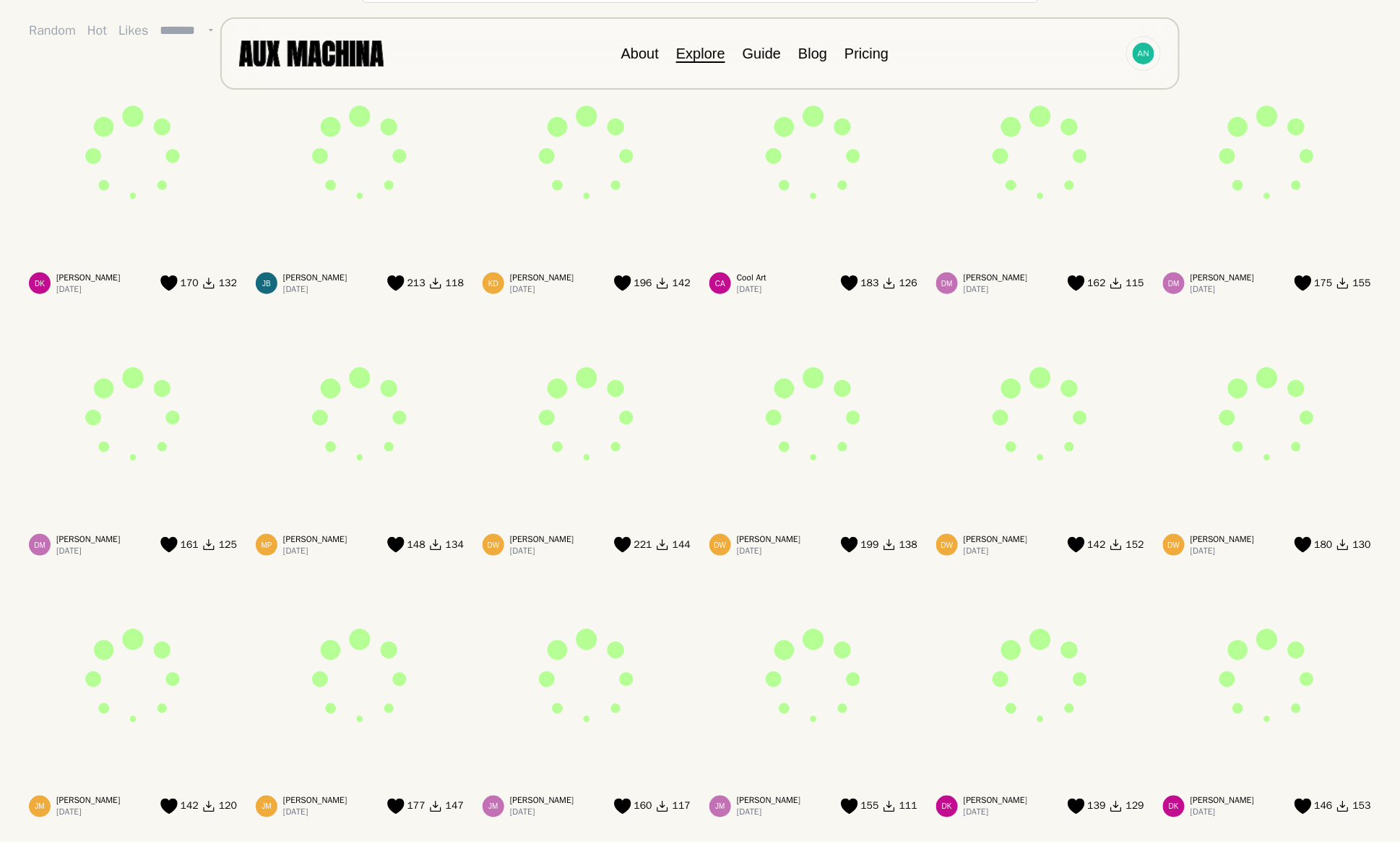 scroll, scrollTop: 0, scrollLeft: 0, axis: both 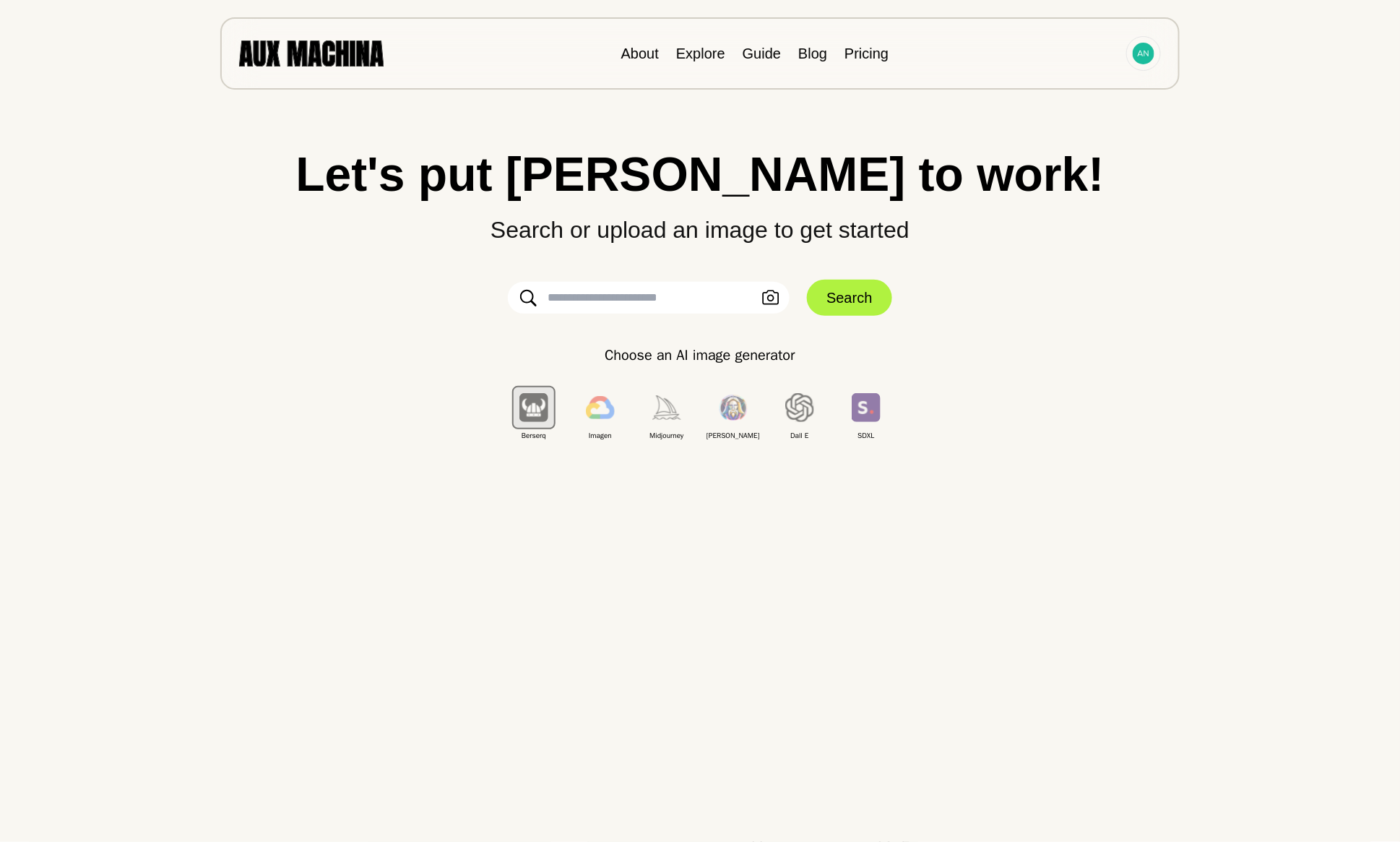 click at bounding box center [649, 298] 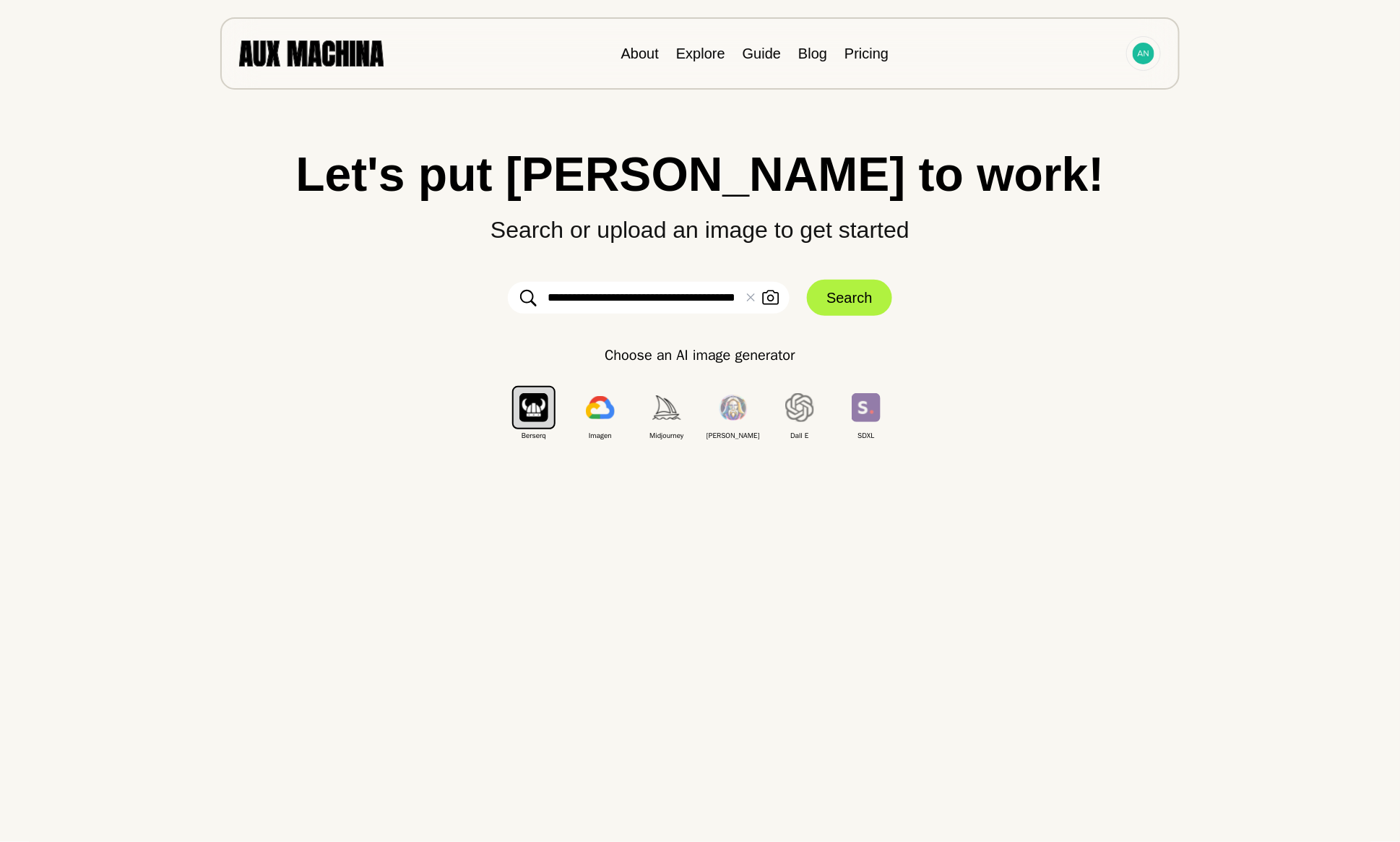 type on "**********" 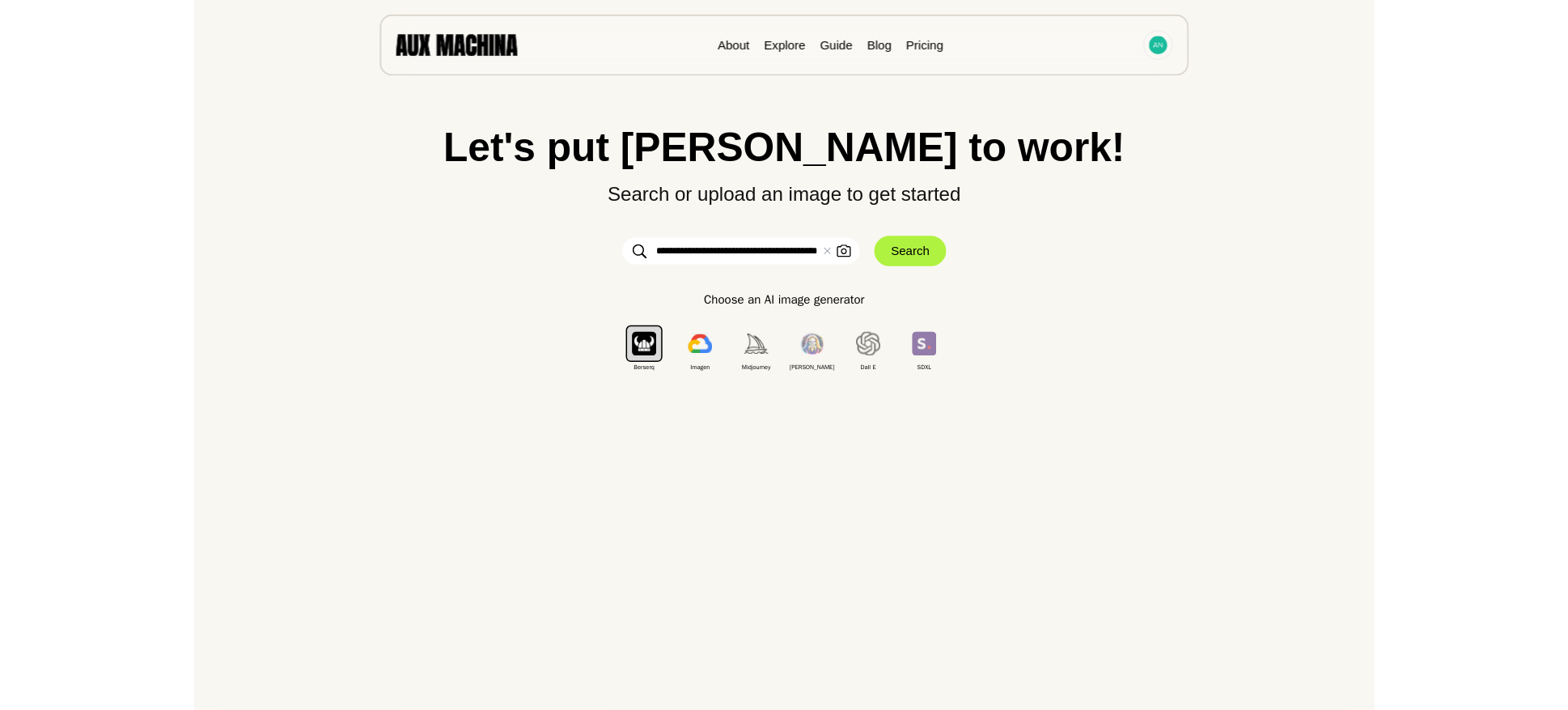 scroll, scrollTop: 0, scrollLeft: 53, axis: horizontal 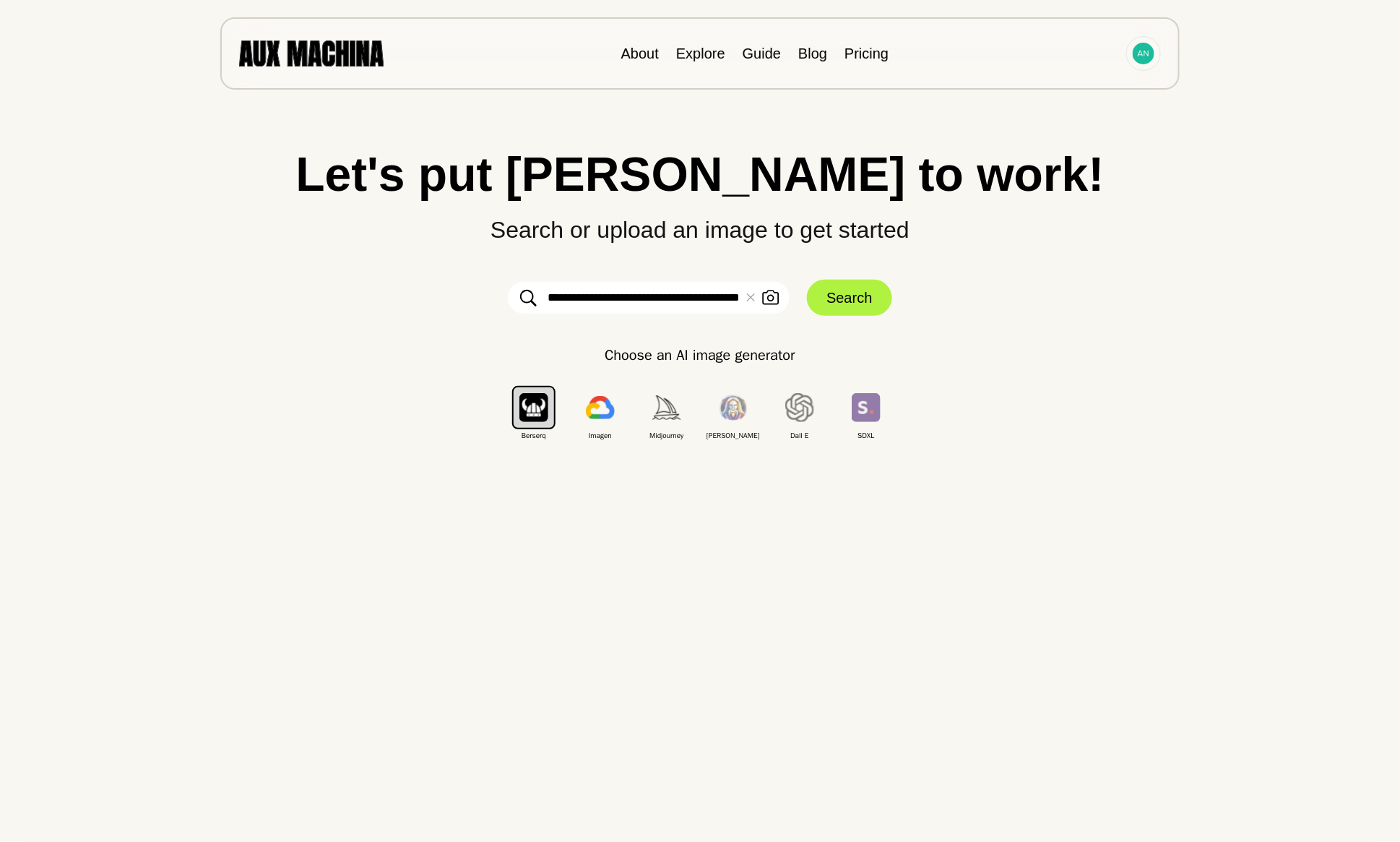 click on "Search" at bounding box center (849, 298) 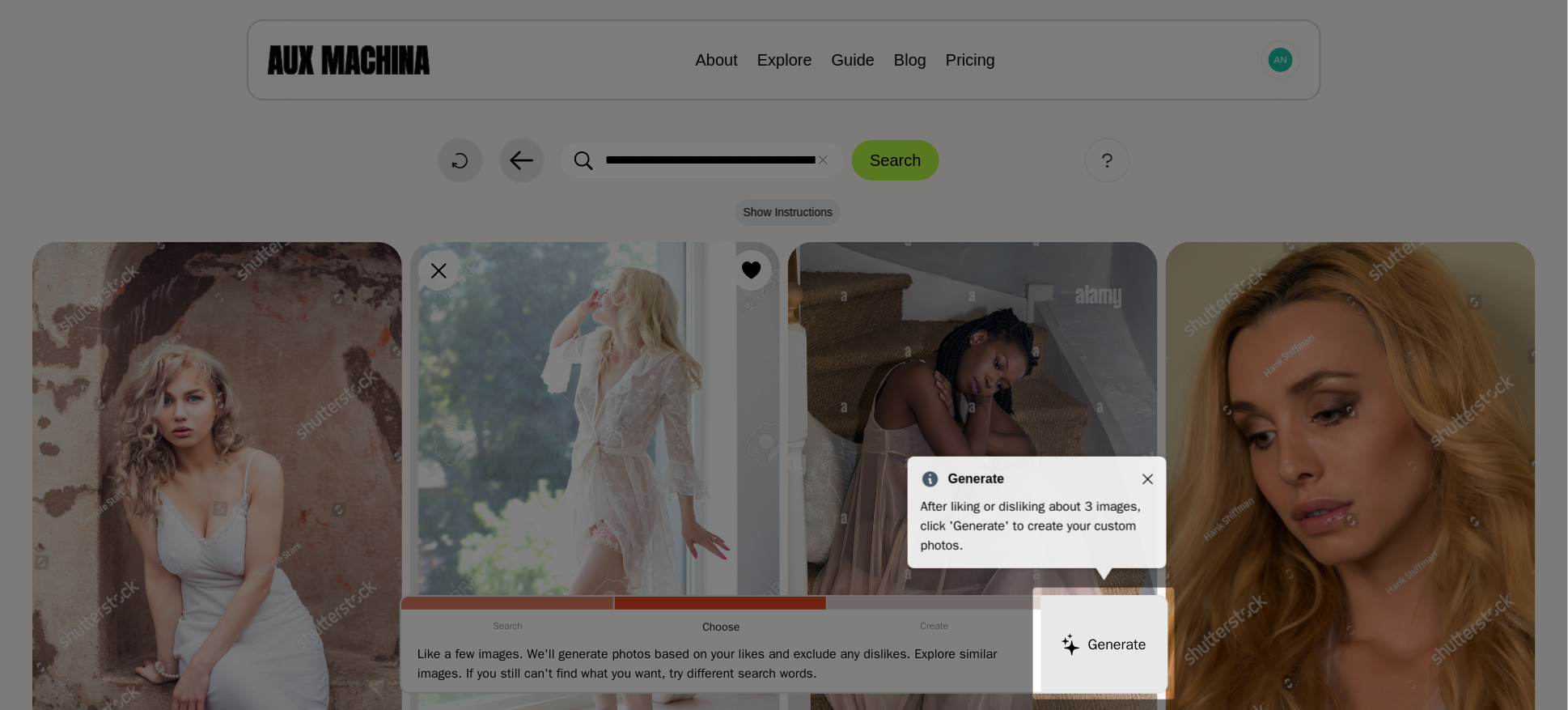 click 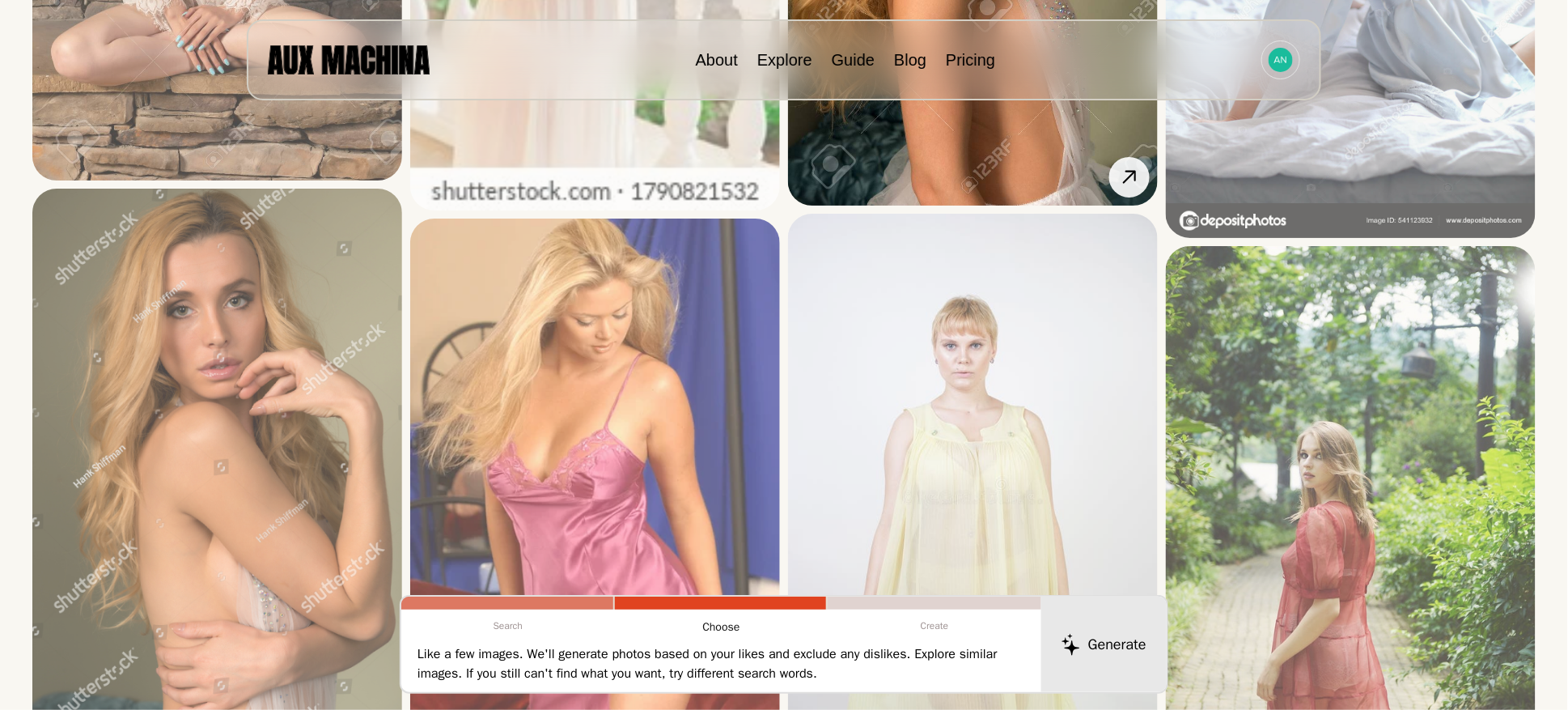 scroll, scrollTop: 1295, scrollLeft: 0, axis: vertical 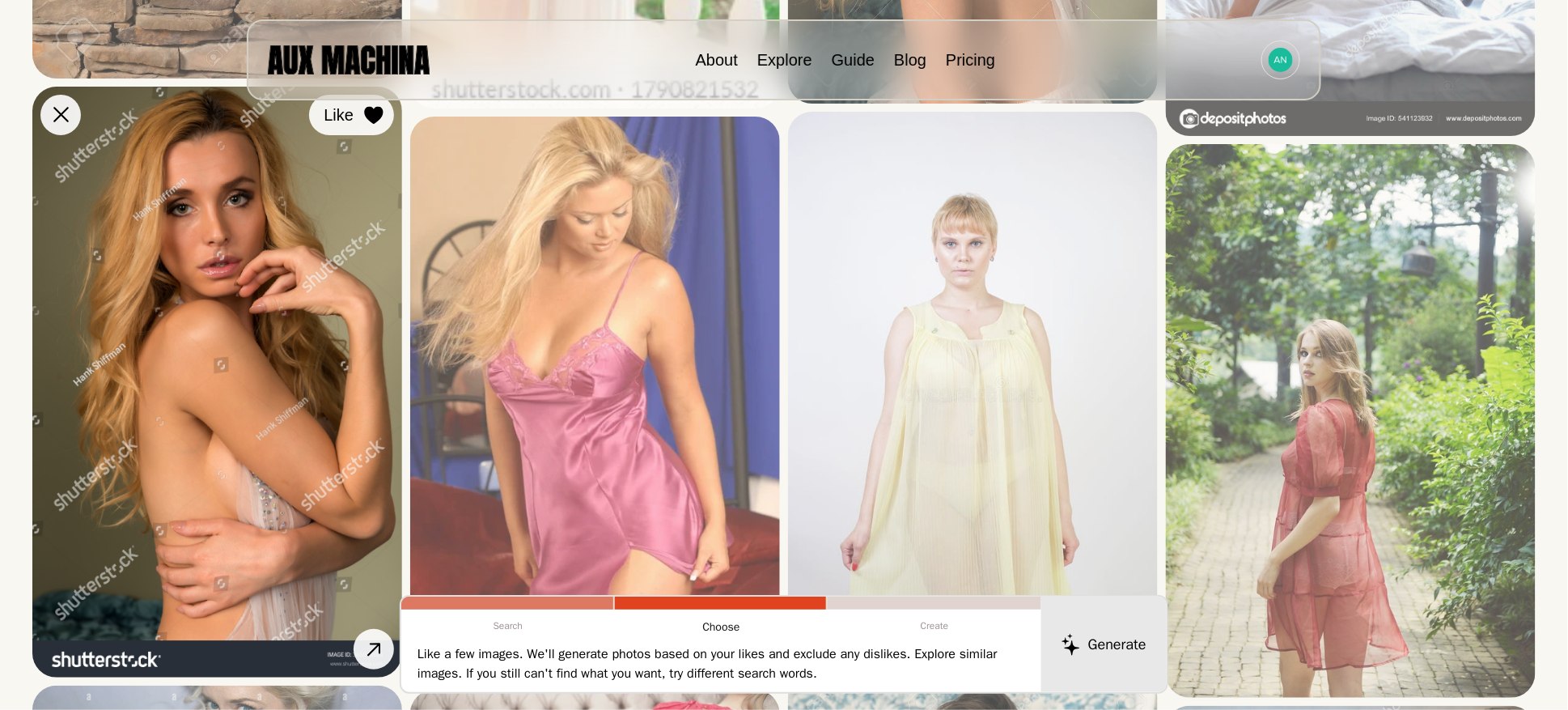 click 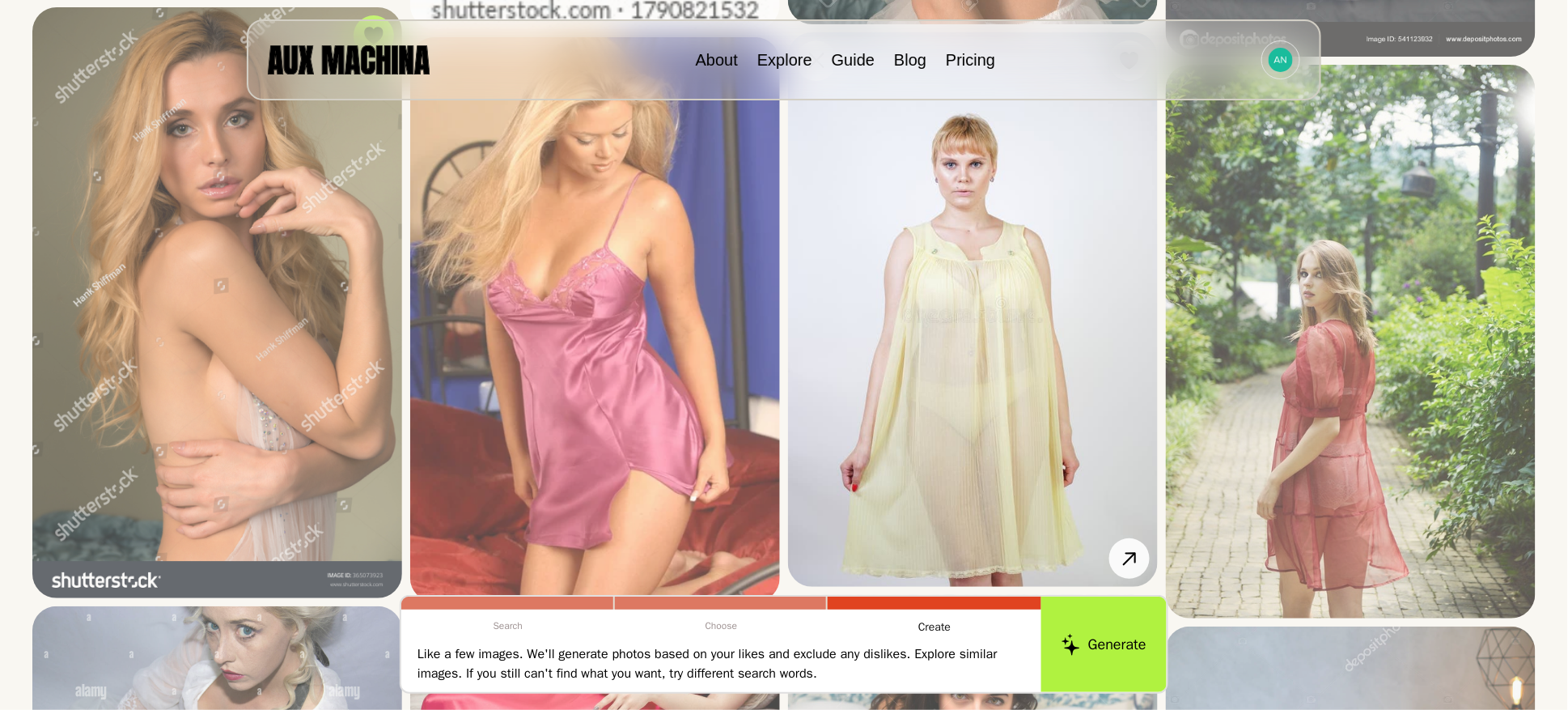 scroll, scrollTop: 1295, scrollLeft: 0, axis: vertical 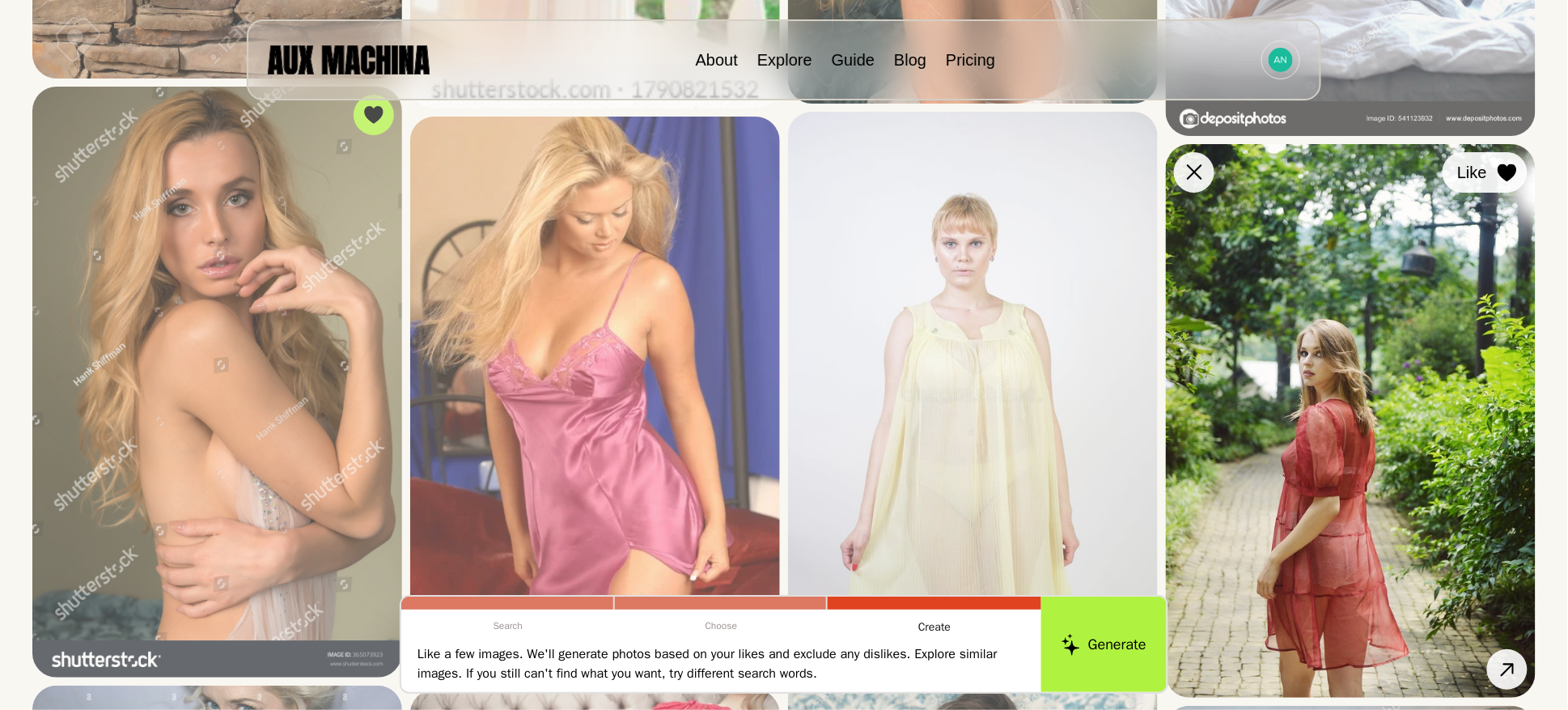 click 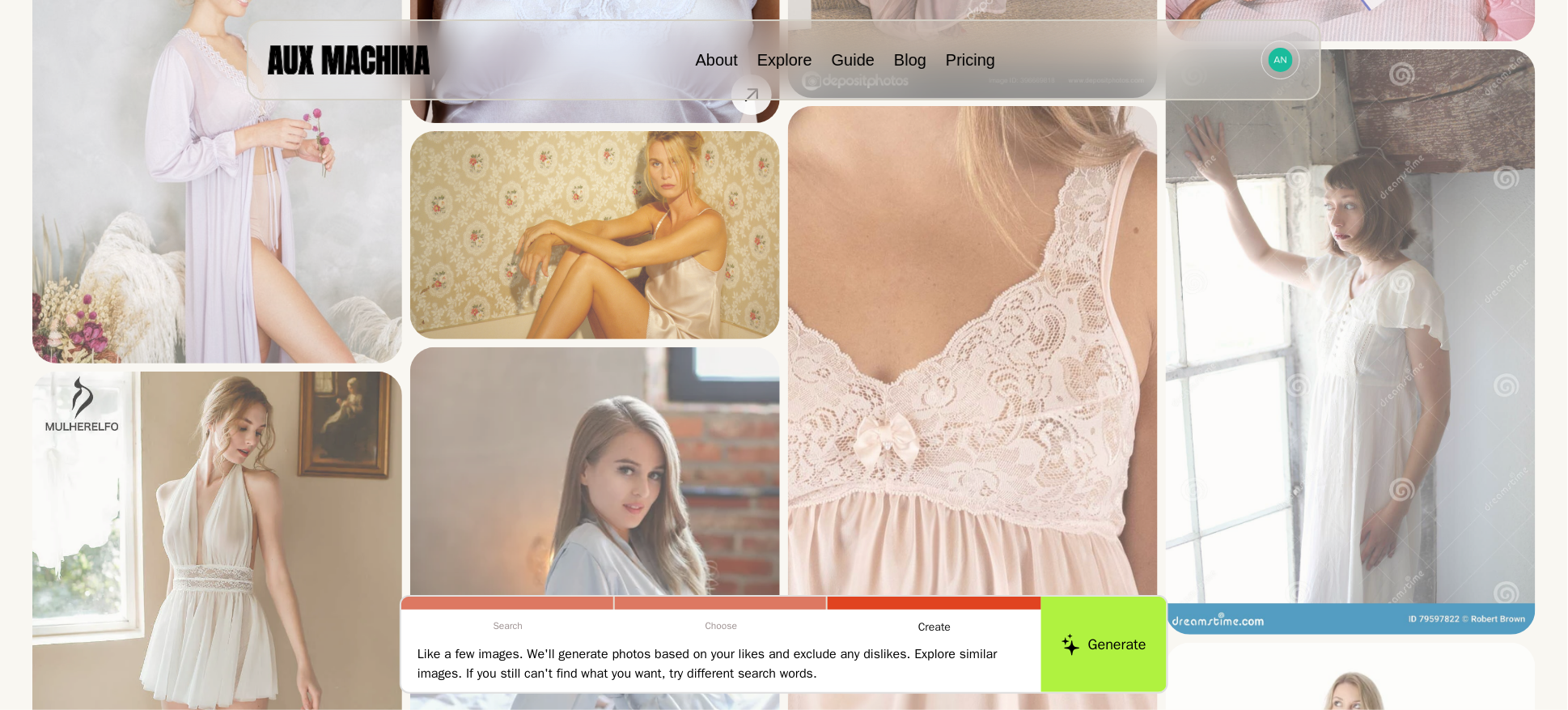 scroll, scrollTop: 4534, scrollLeft: 0, axis: vertical 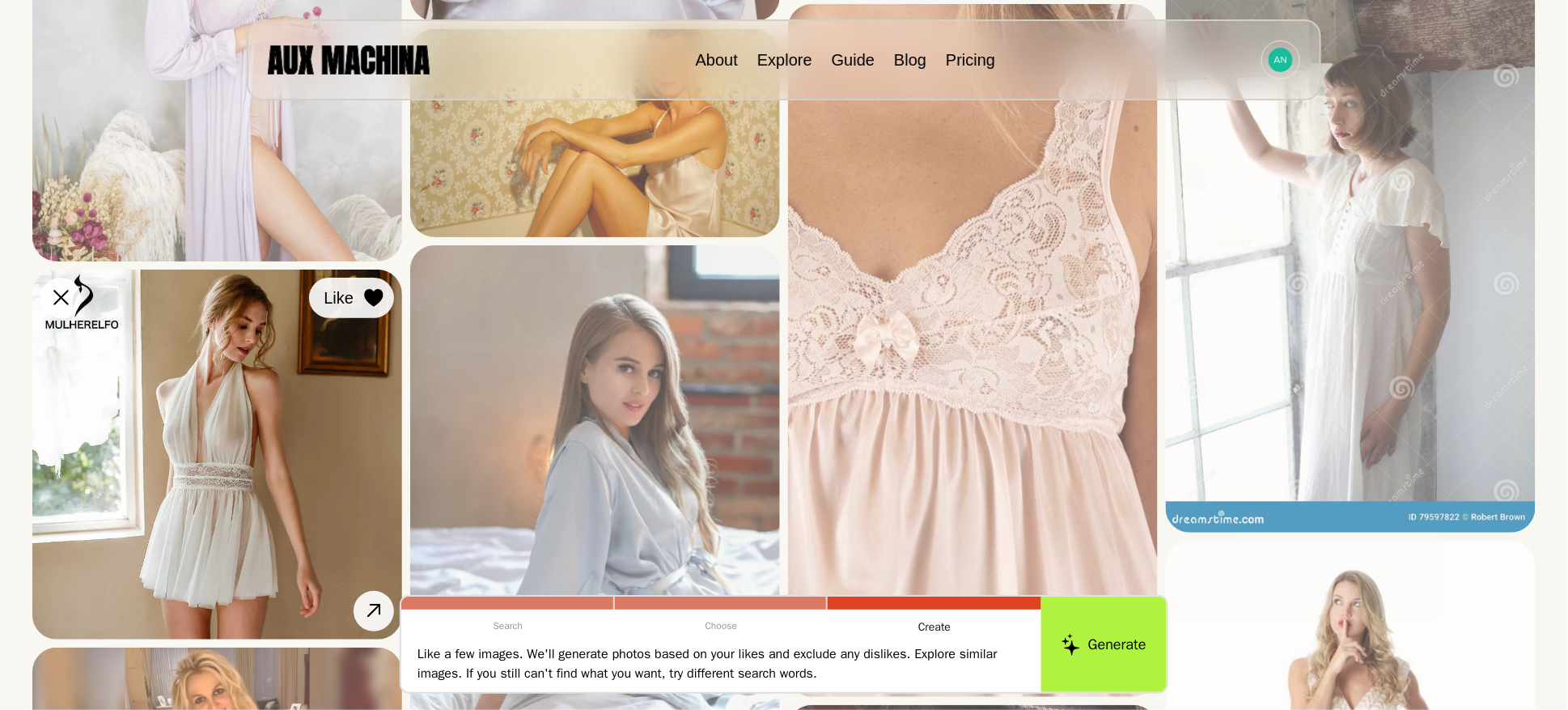 click 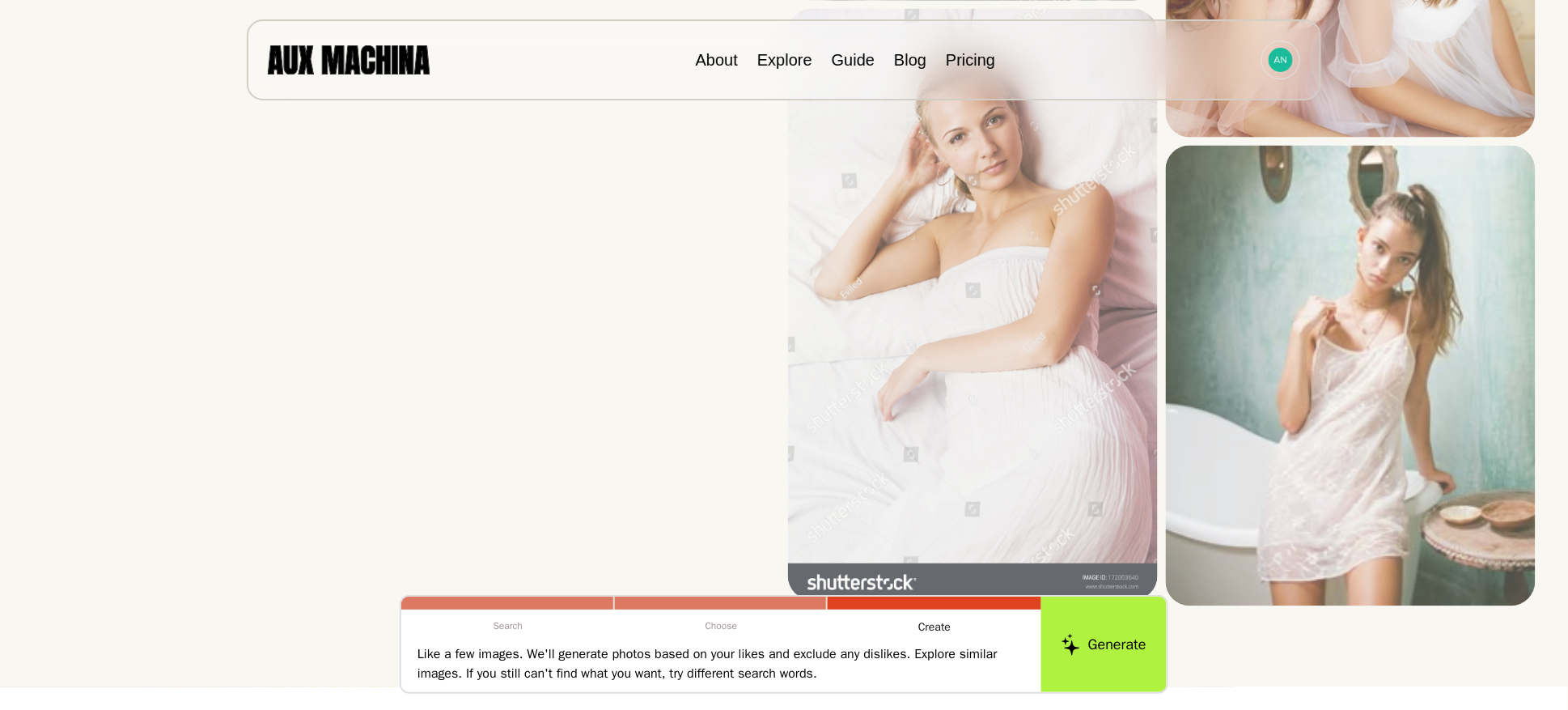 scroll, scrollTop: 8096, scrollLeft: 0, axis: vertical 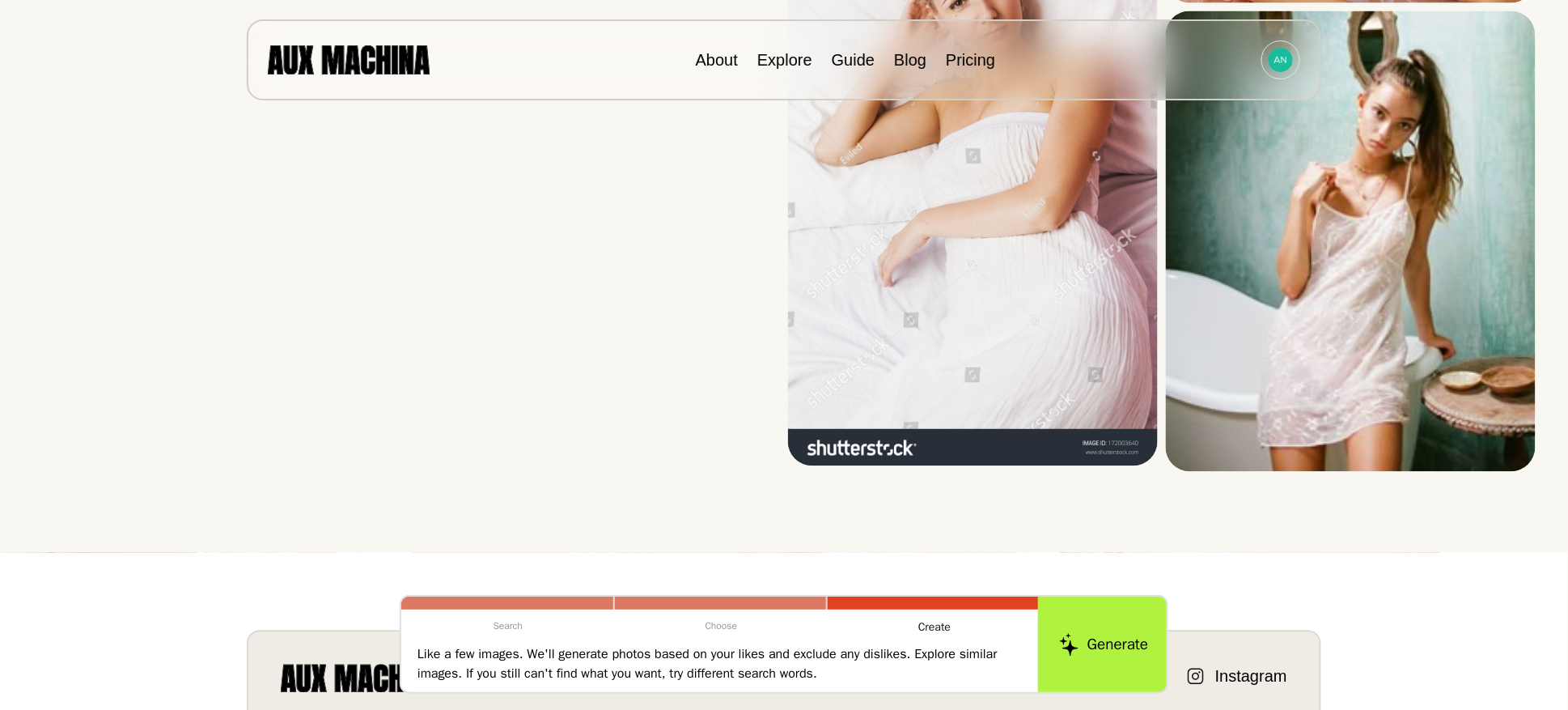 click on "Generate" at bounding box center [1104, 644] 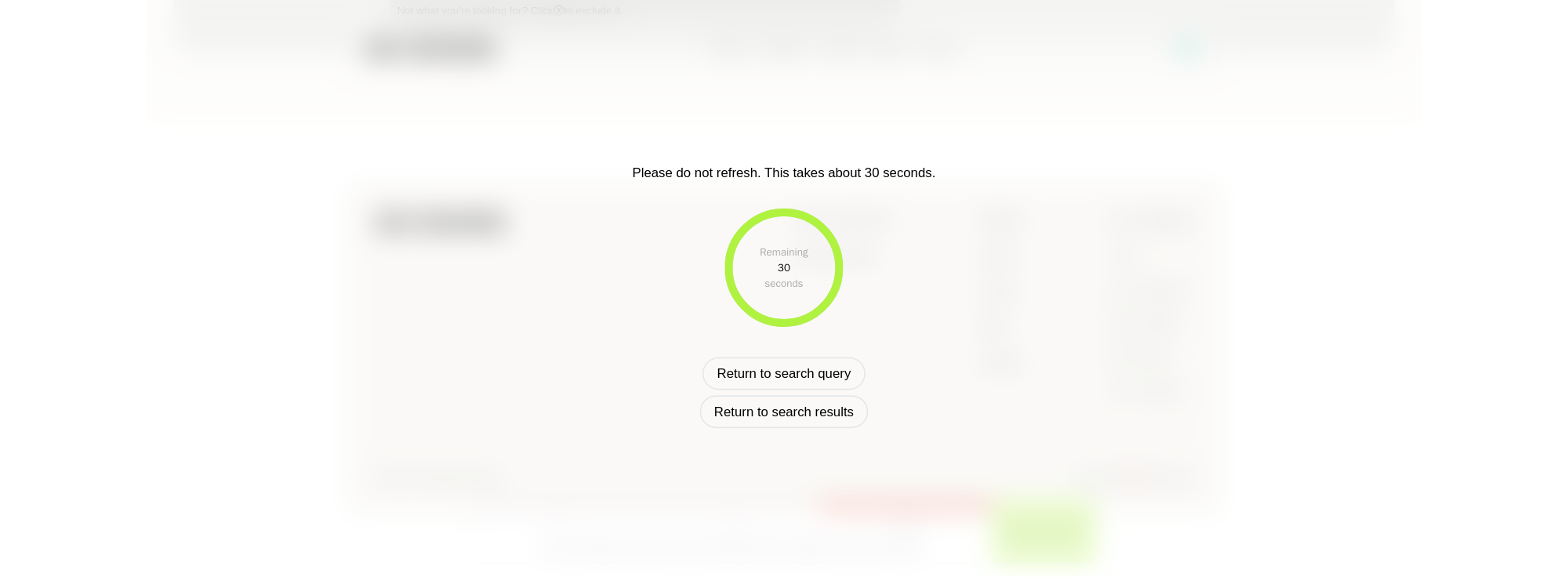 scroll, scrollTop: 495, scrollLeft: 0, axis: vertical 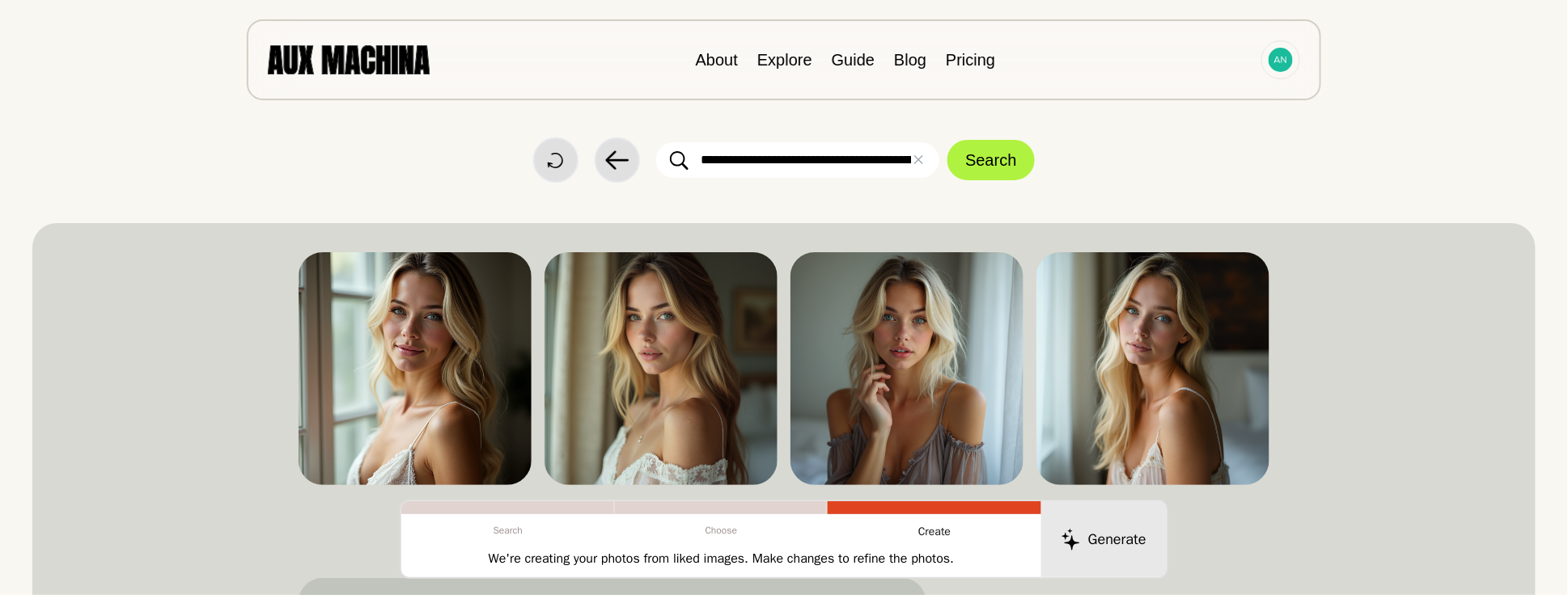 drag, startPoint x: 699, startPoint y: 160, endPoint x: 755, endPoint y: 167, distance: 56.4358 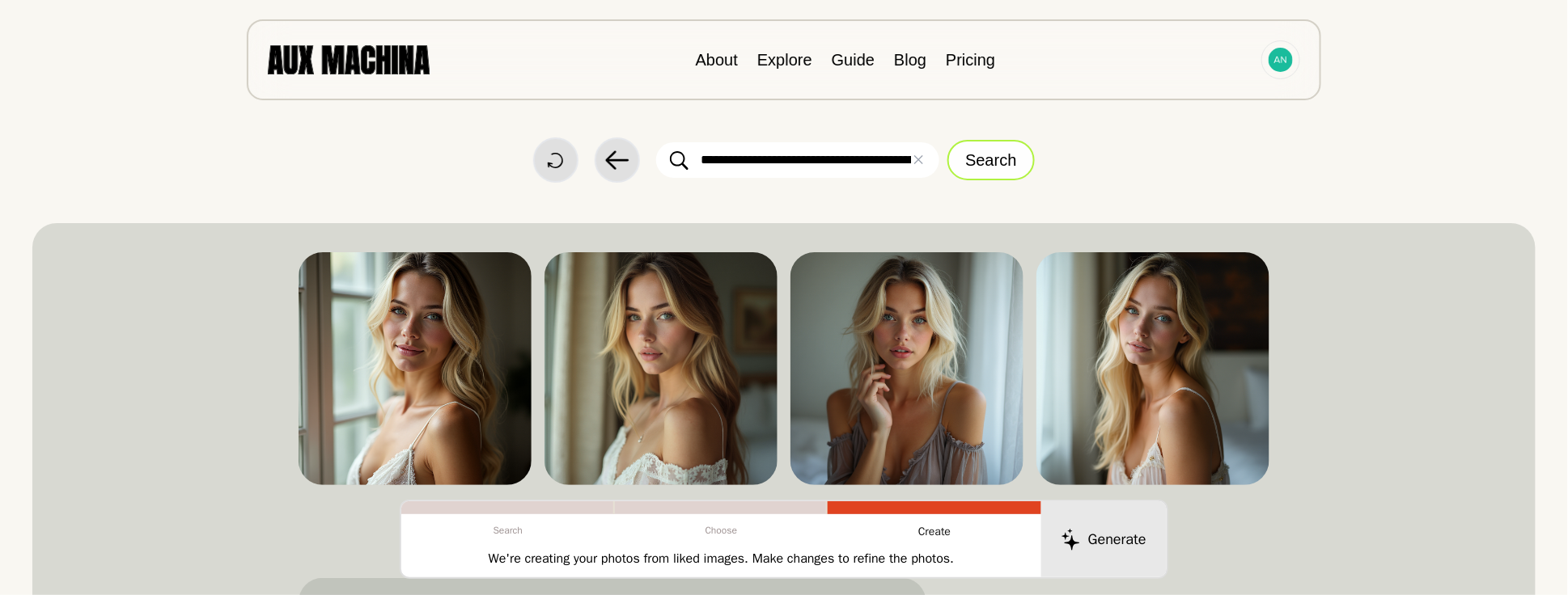 type on "**********" 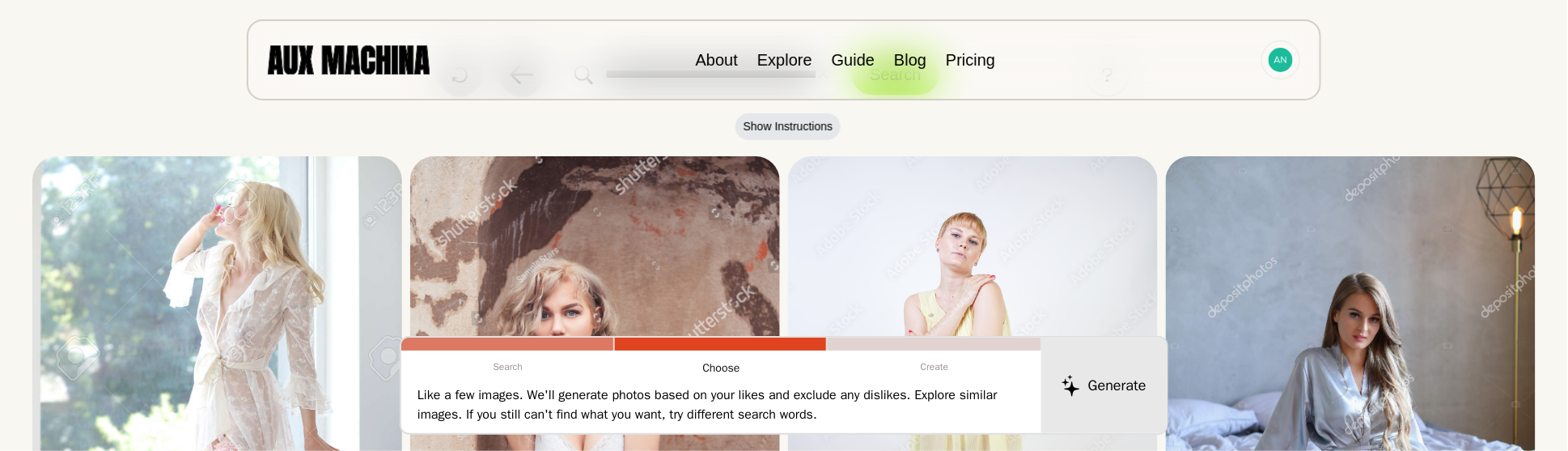 scroll, scrollTop: 0, scrollLeft: 0, axis: both 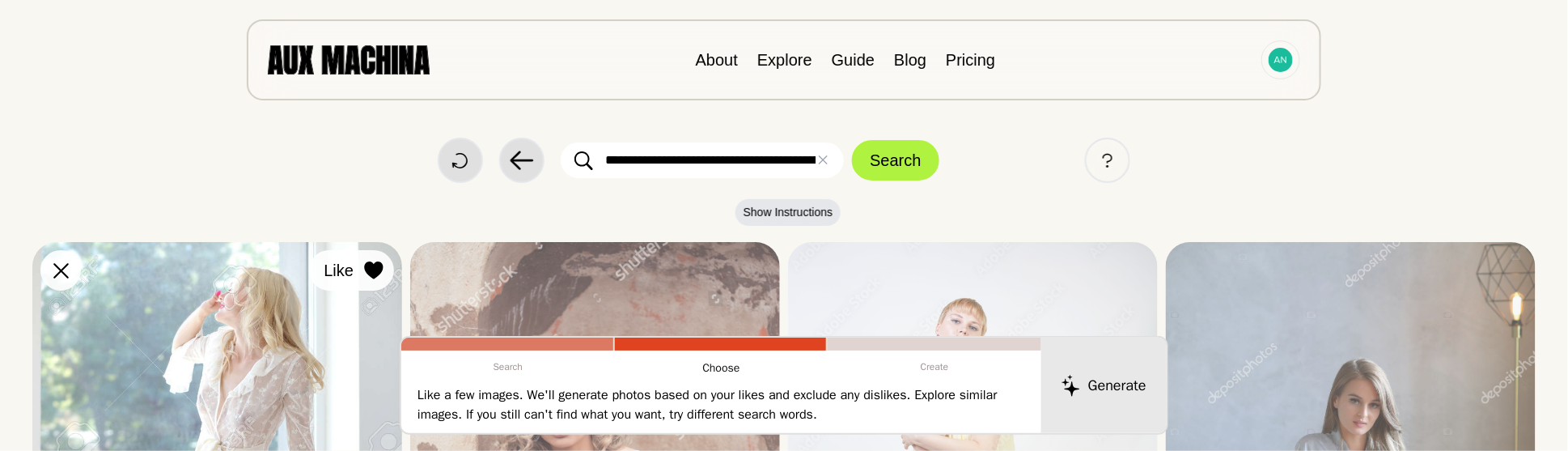 click 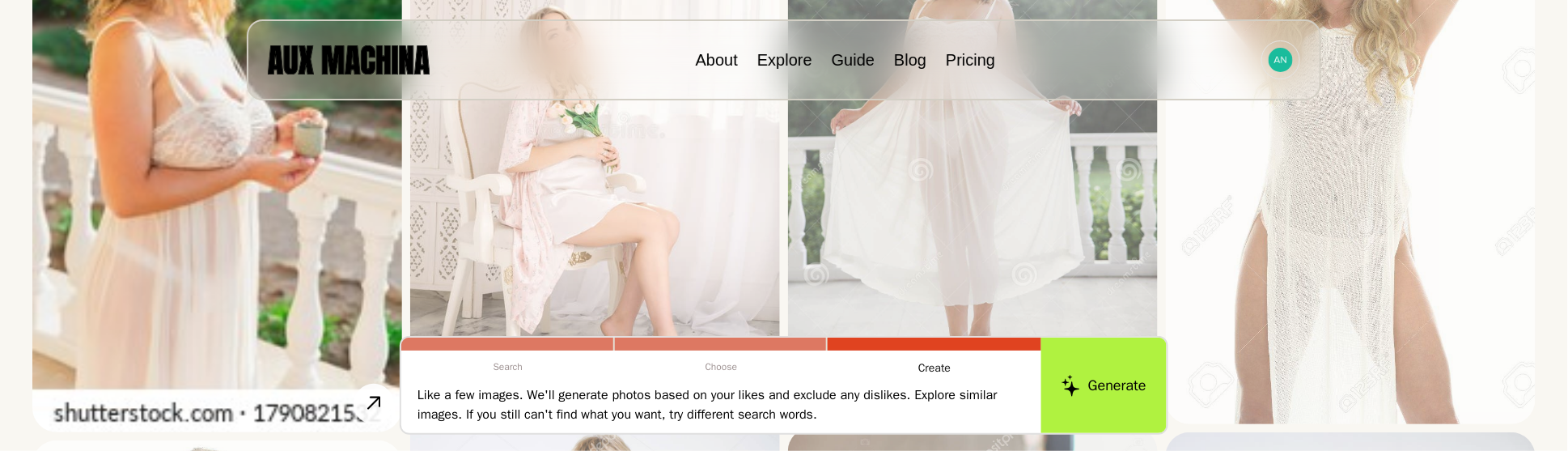 scroll, scrollTop: 648, scrollLeft: 0, axis: vertical 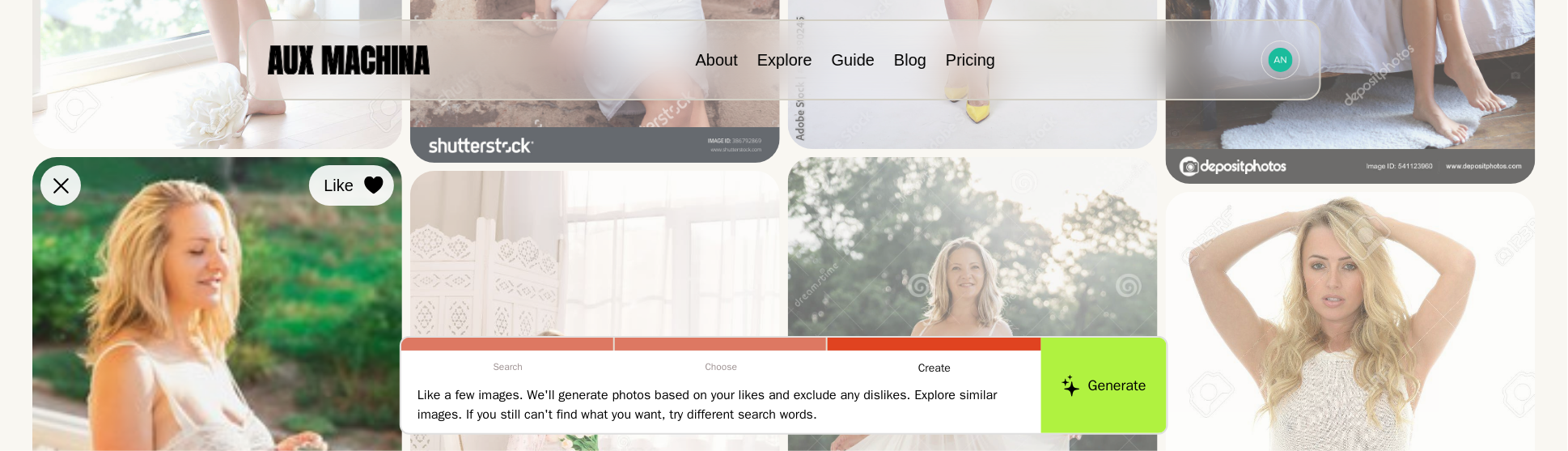 click 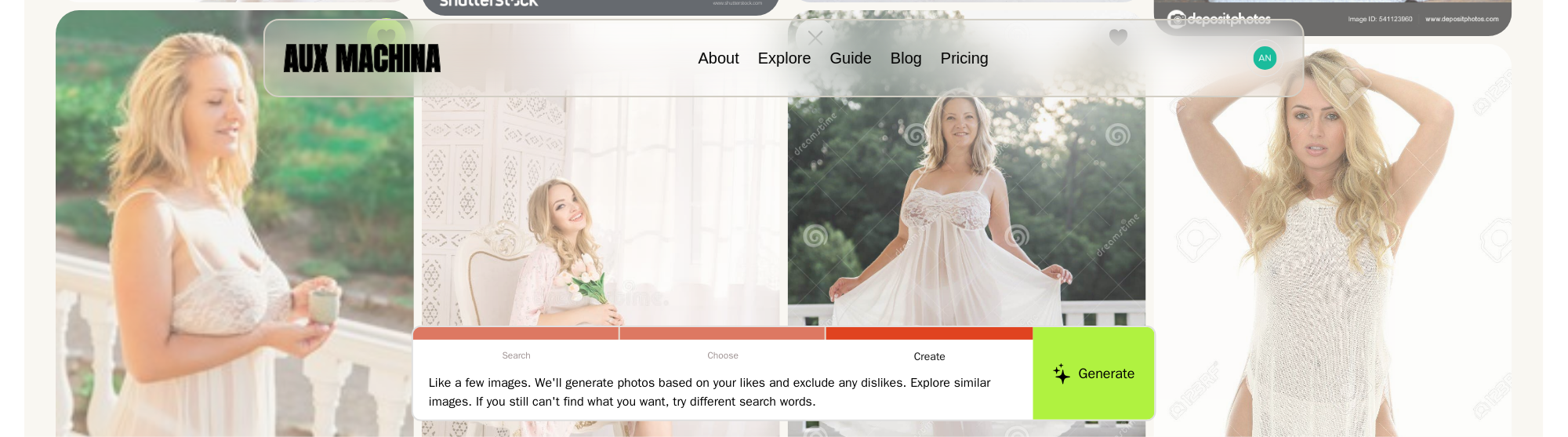 scroll, scrollTop: 628, scrollLeft: 0, axis: vertical 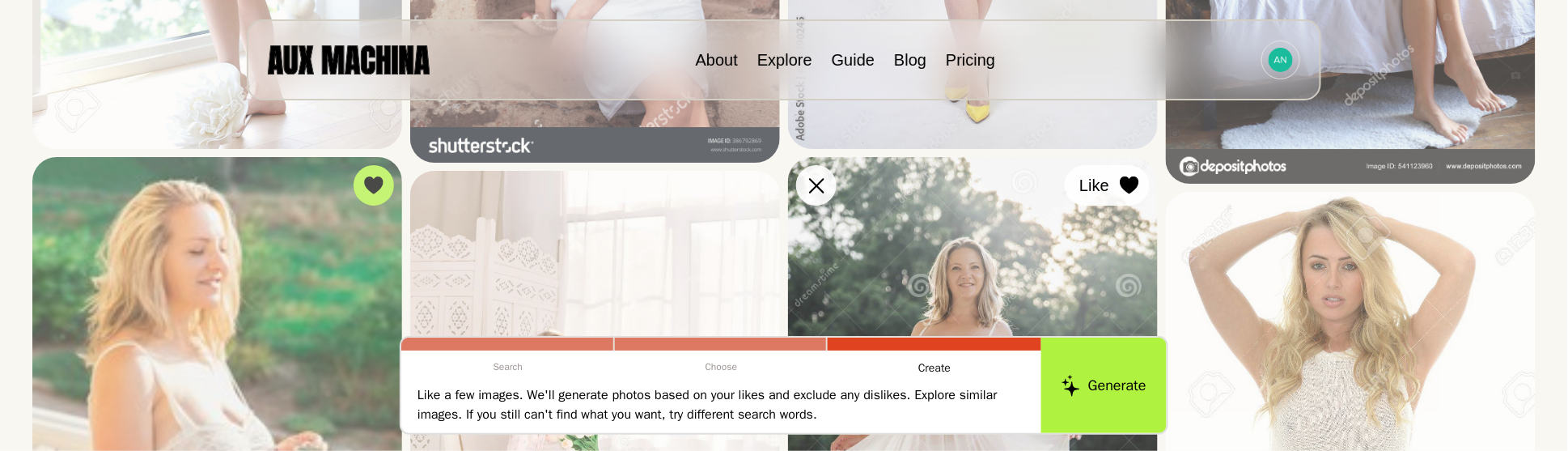 click 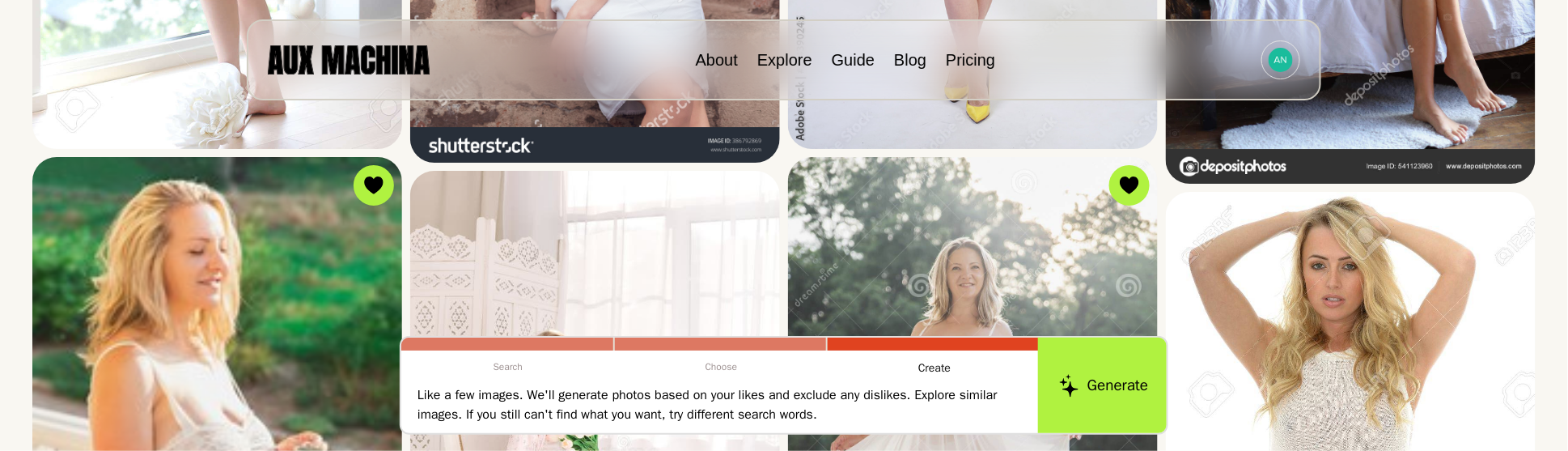 click on "Generate" at bounding box center (1104, 385) 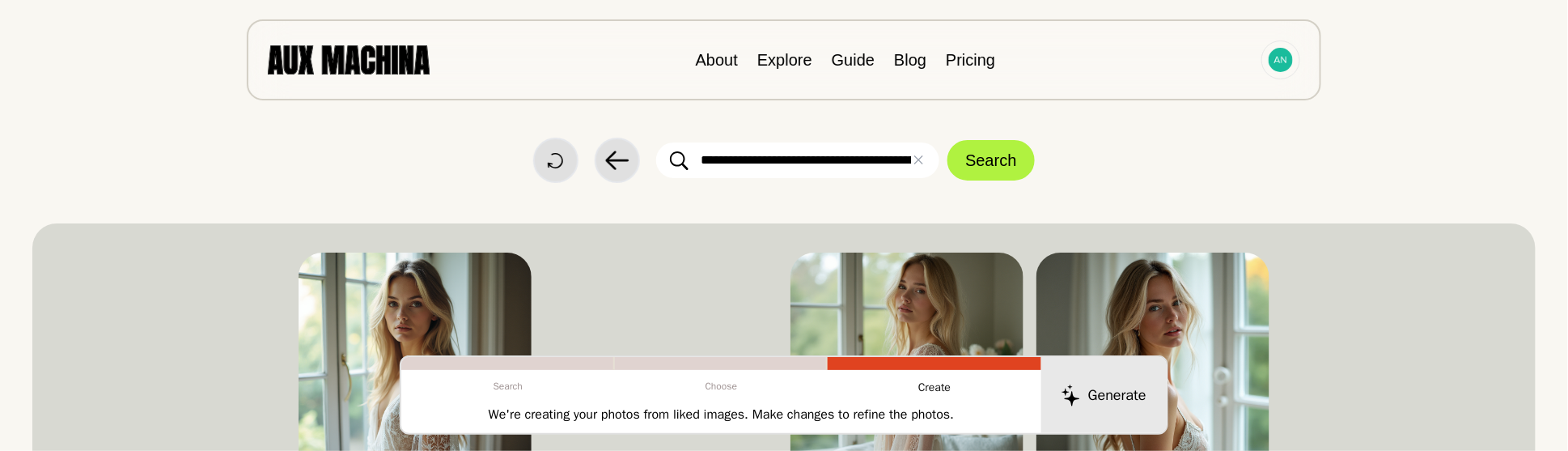 scroll, scrollTop: 324, scrollLeft: 0, axis: vertical 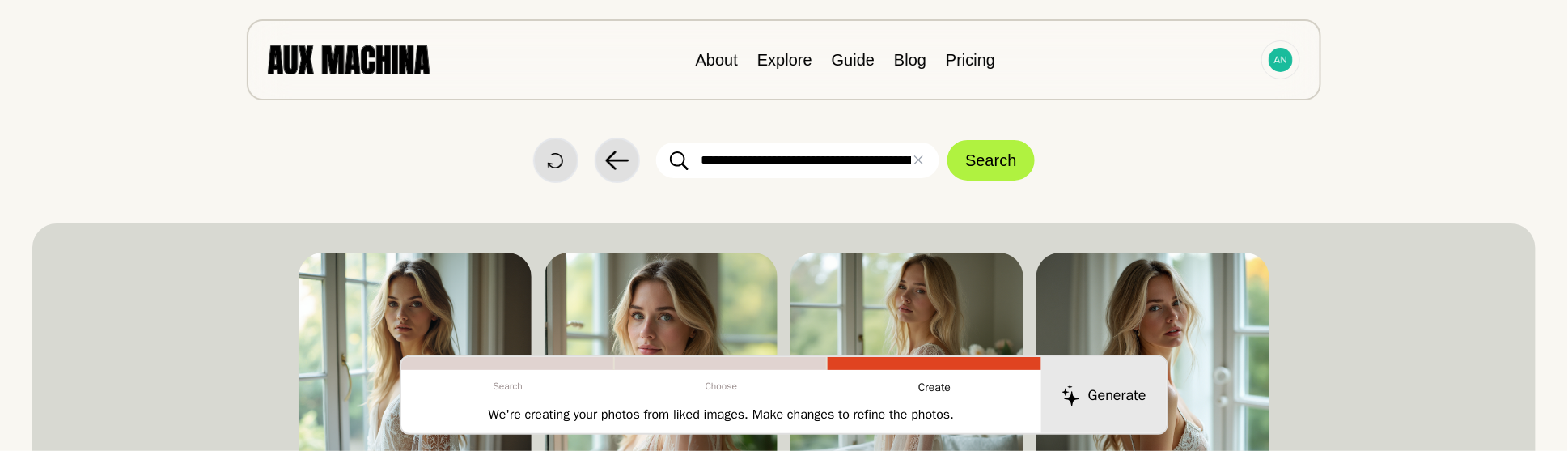 click on "**********" at bounding box center [798, 160] 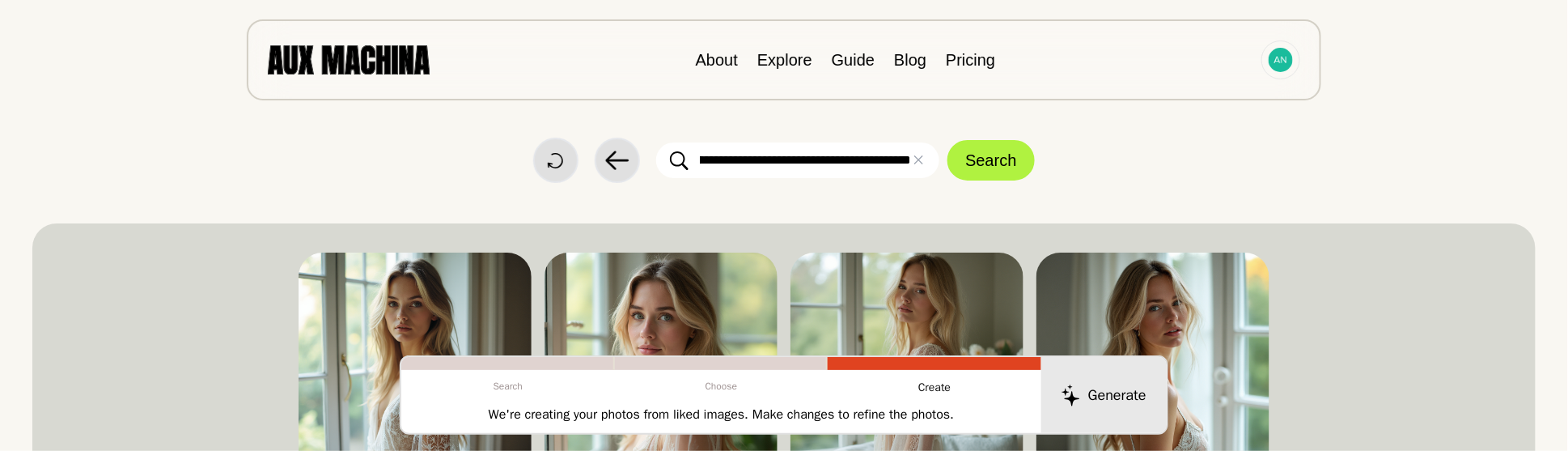 scroll, scrollTop: 0, scrollLeft: 220, axis: horizontal 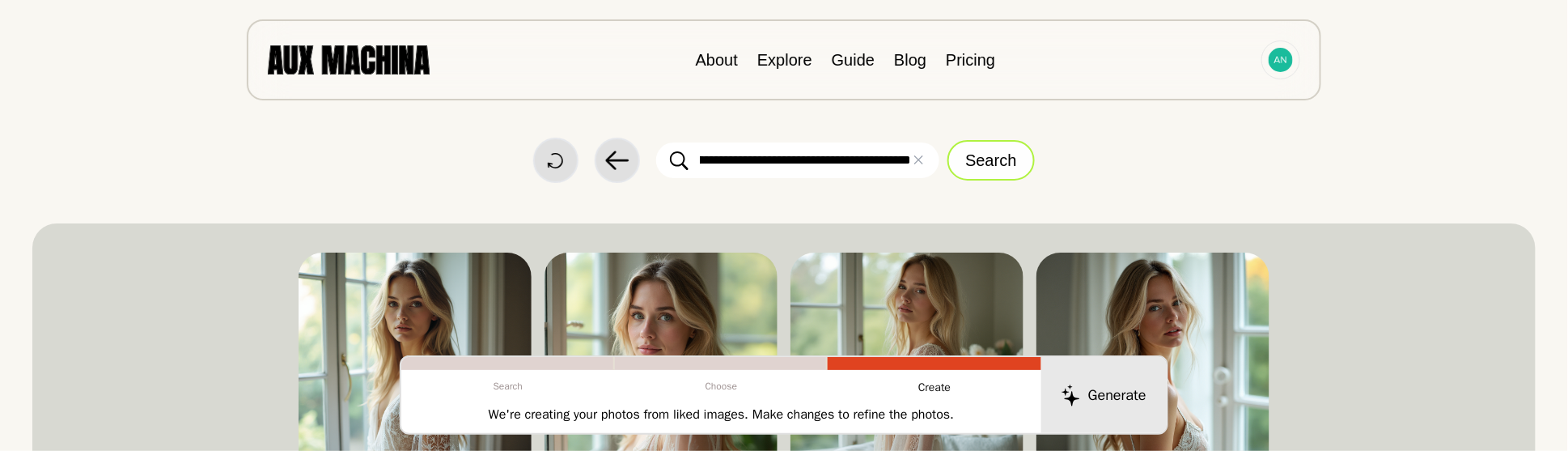 type on "**********" 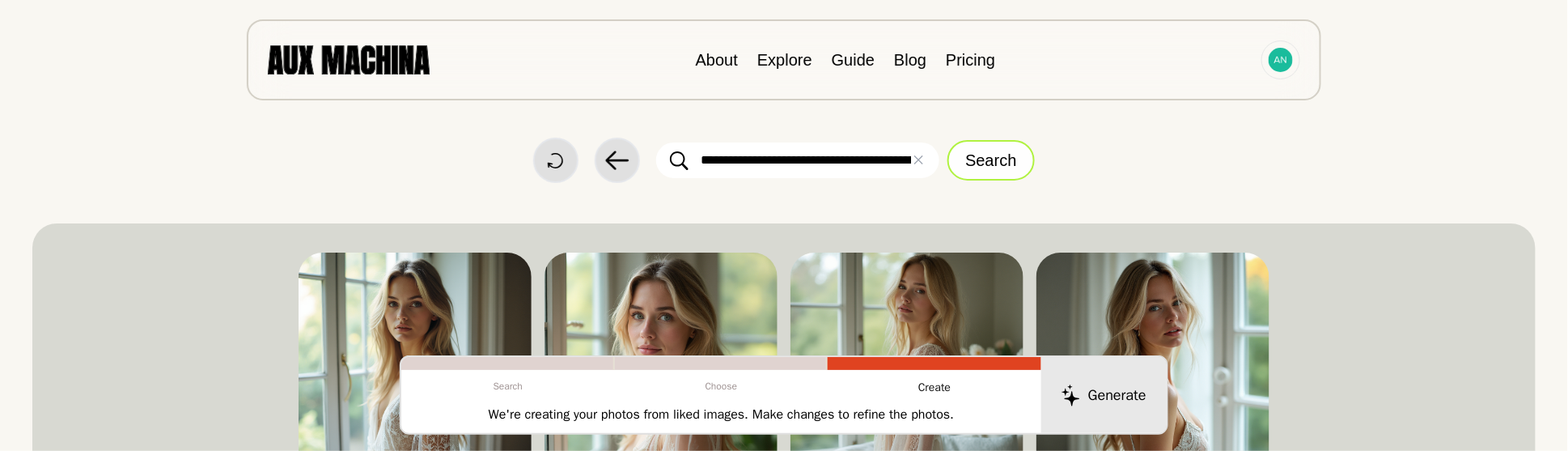 click on "Search" at bounding box center [990, 160] 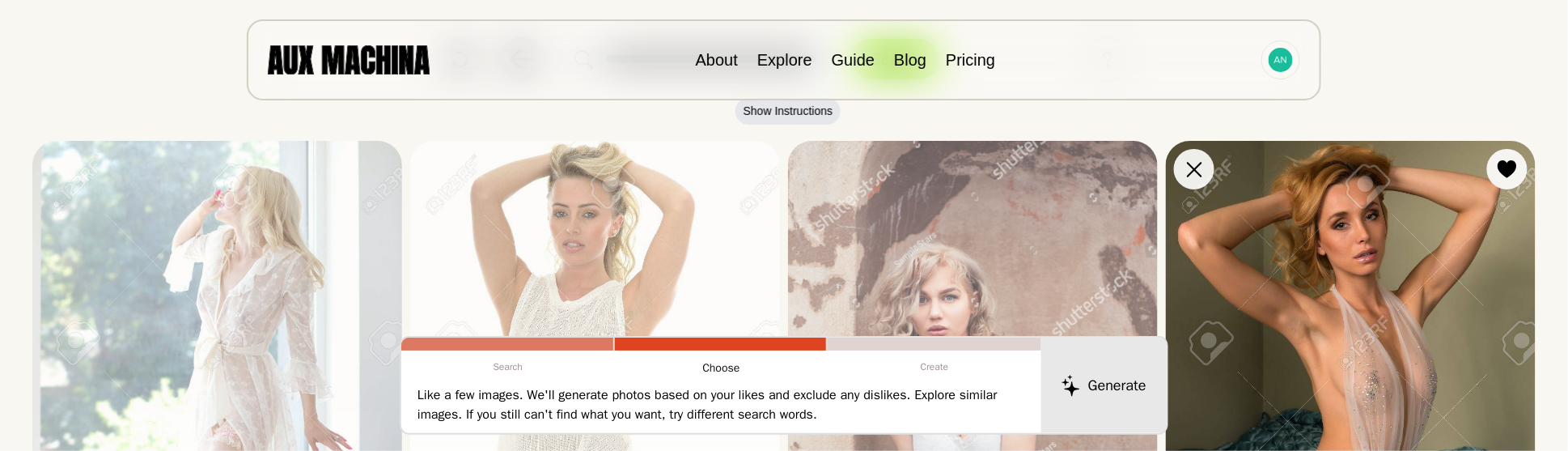 scroll, scrollTop: 0, scrollLeft: 0, axis: both 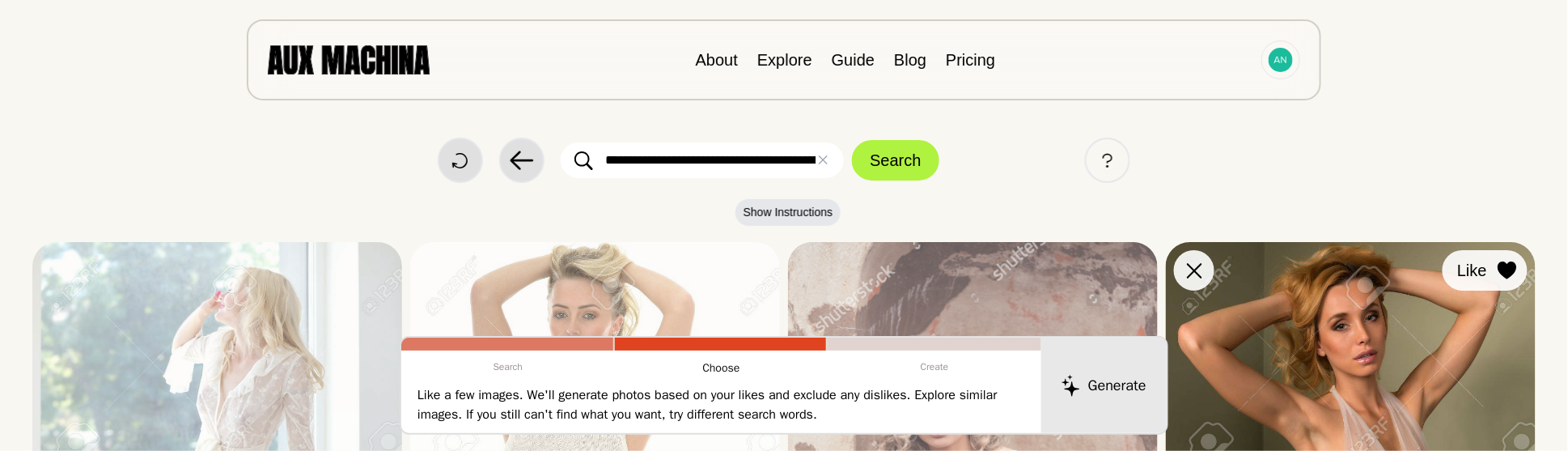 click at bounding box center [1507, 270] 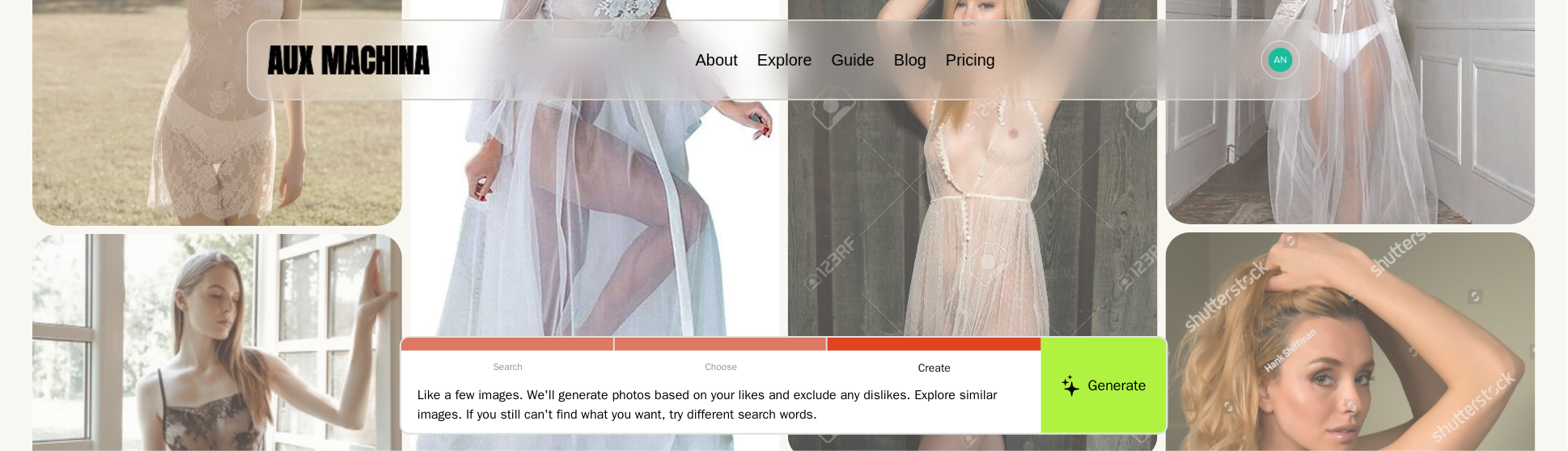 scroll, scrollTop: 1619, scrollLeft: 0, axis: vertical 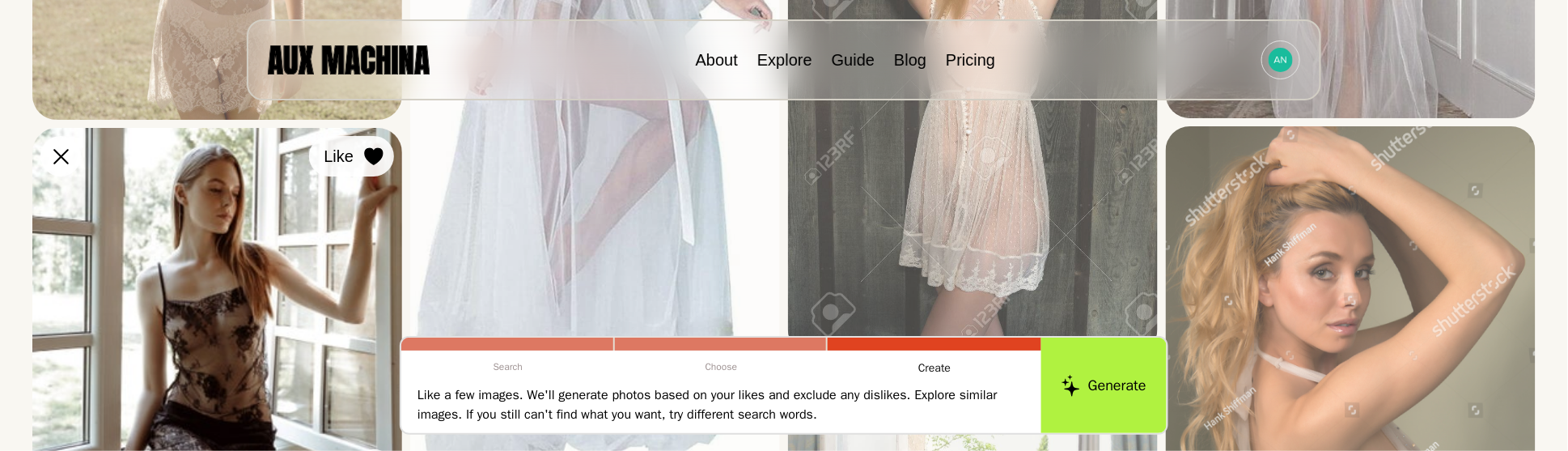click 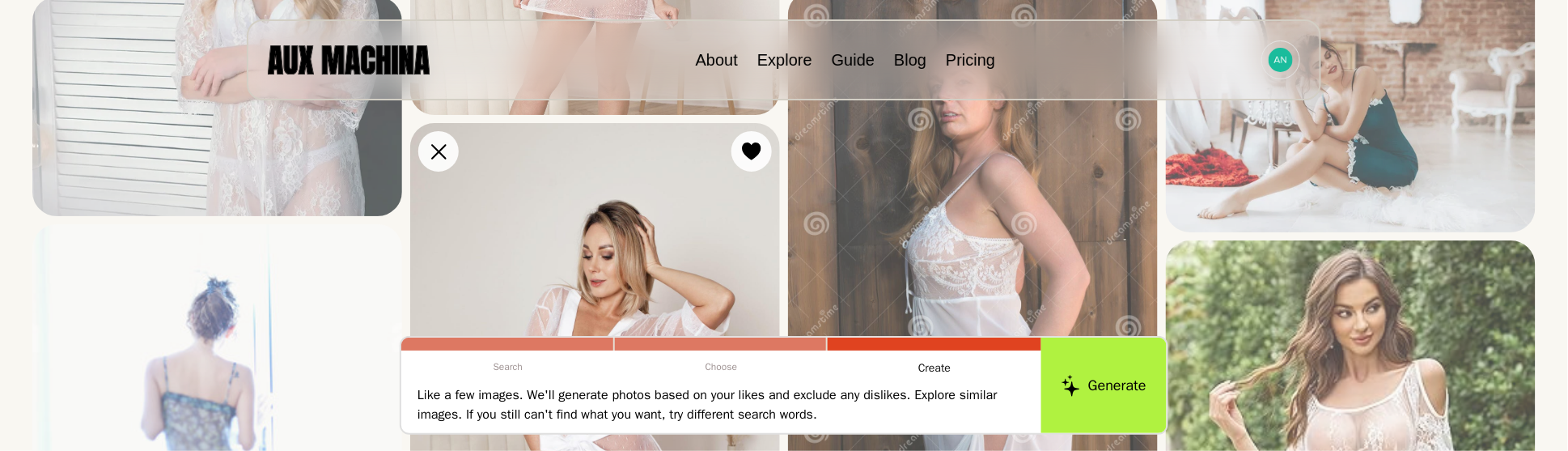 scroll, scrollTop: 2267, scrollLeft: 0, axis: vertical 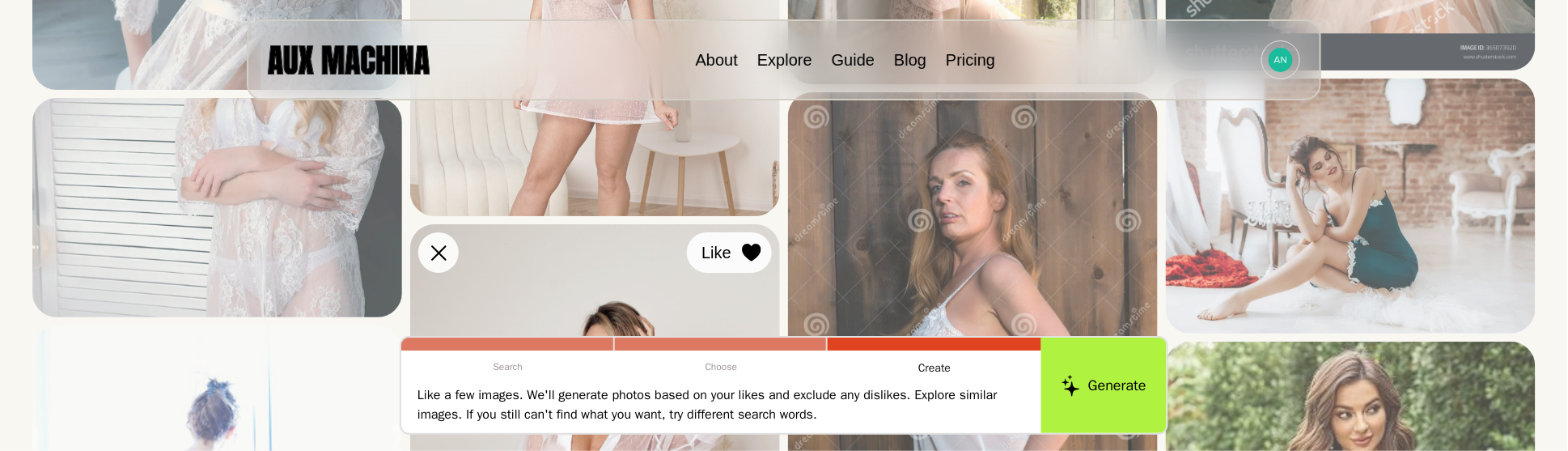 click at bounding box center (752, 253) 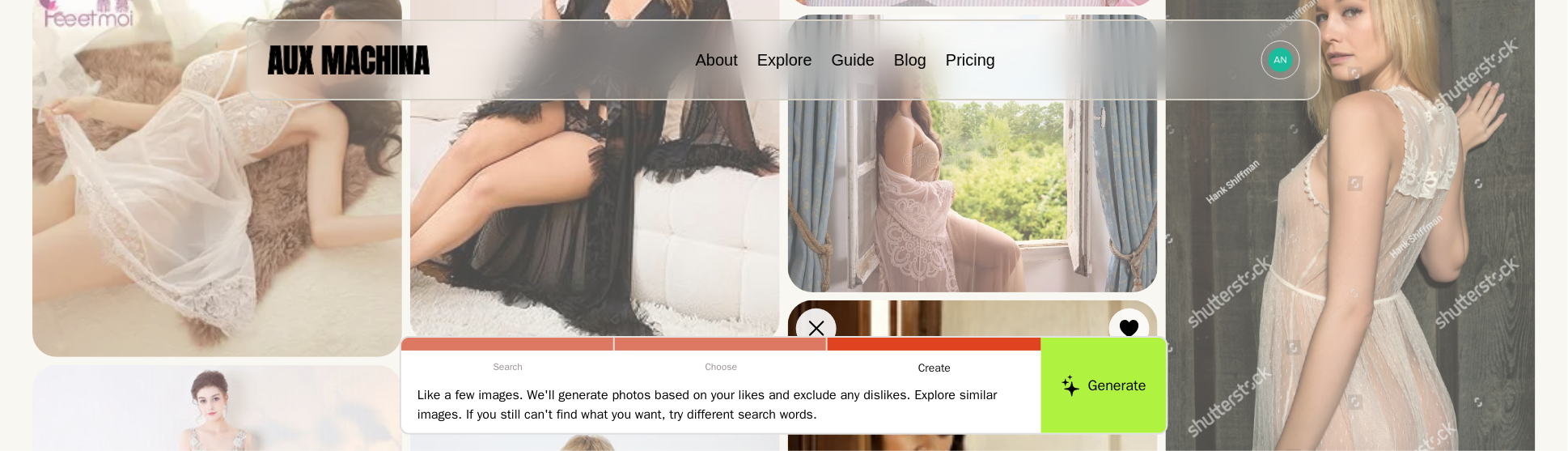 scroll, scrollTop: 2915, scrollLeft: 0, axis: vertical 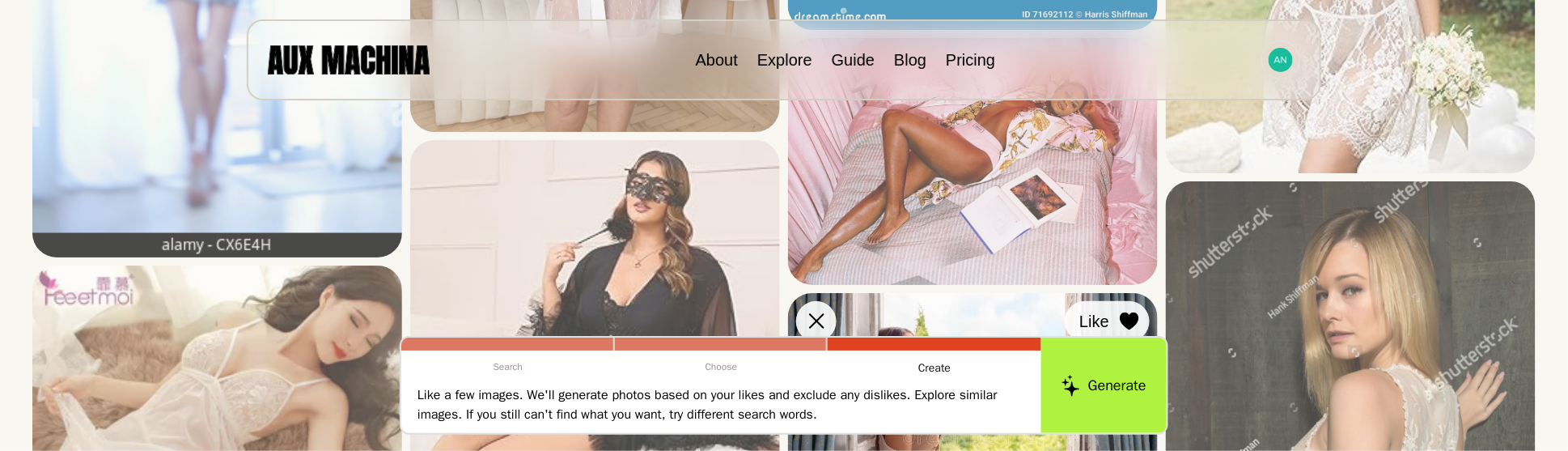 click 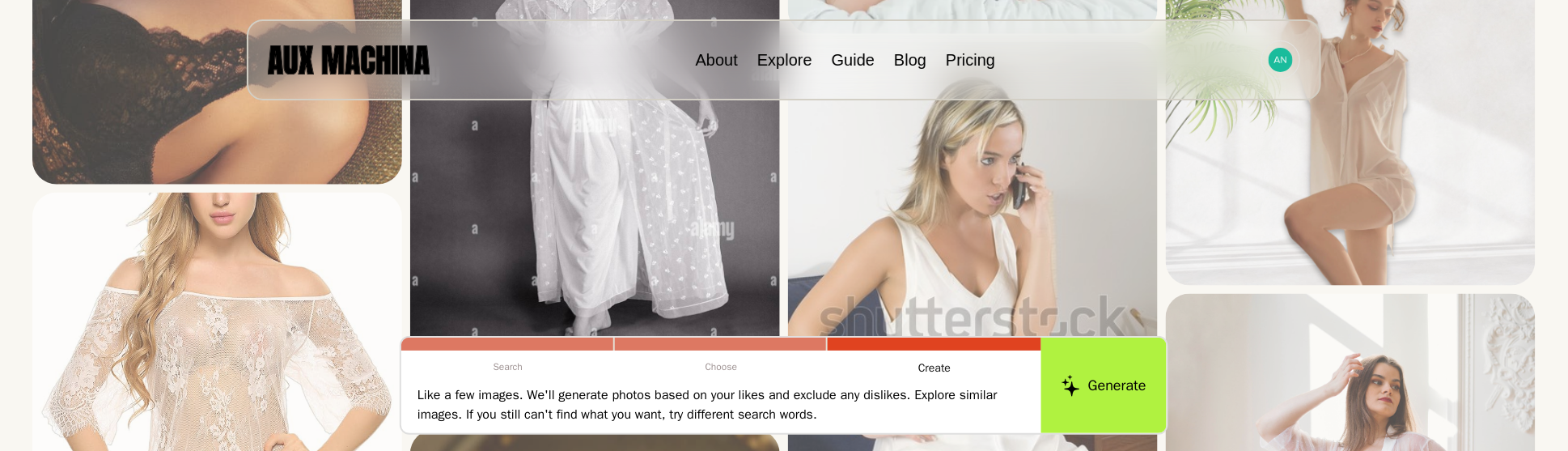 scroll, scrollTop: 5506, scrollLeft: 0, axis: vertical 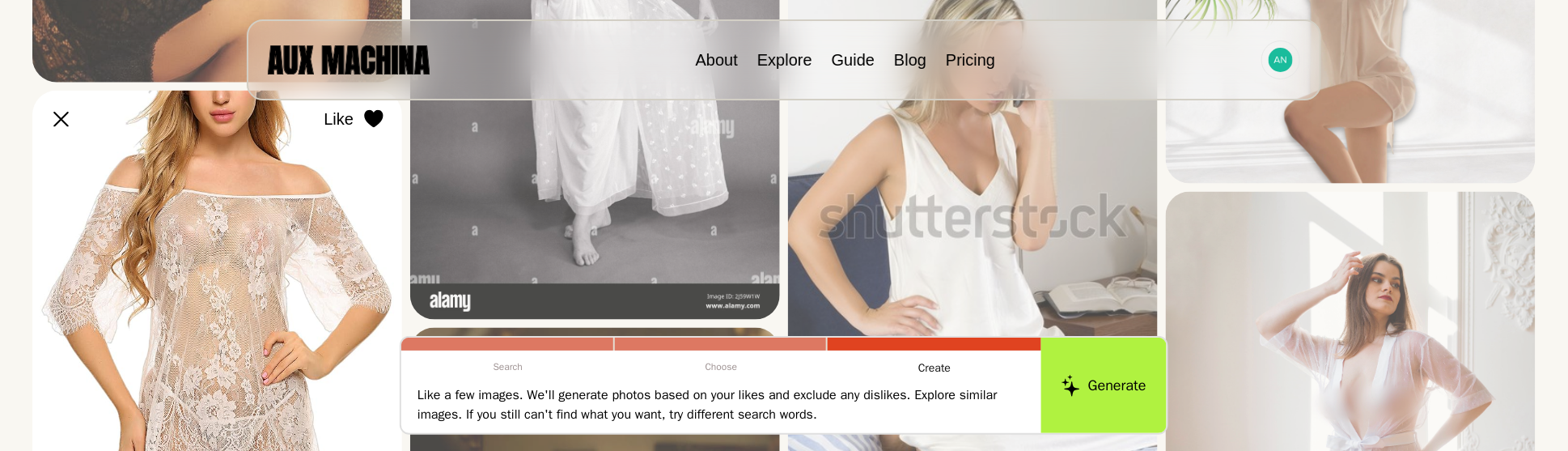 click 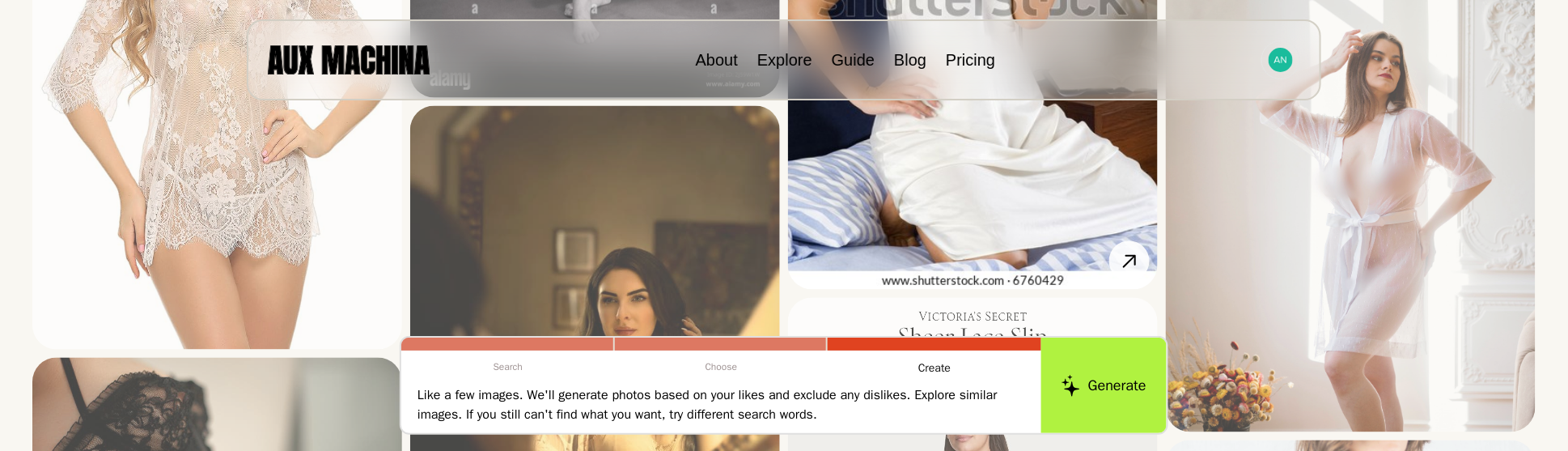 scroll, scrollTop: 5830, scrollLeft: 0, axis: vertical 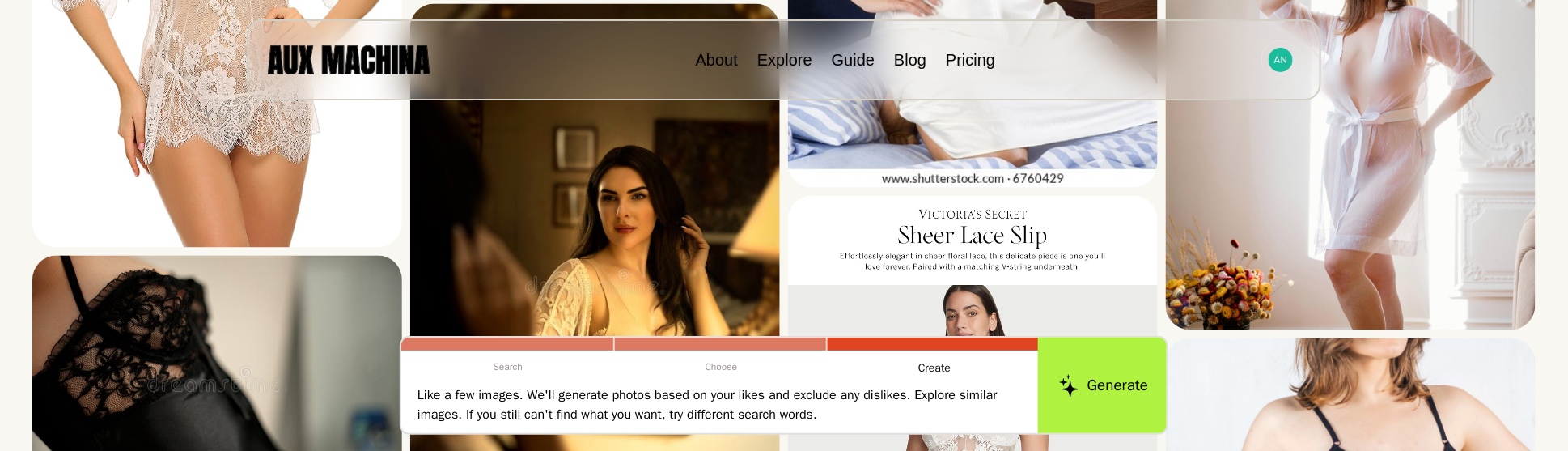 click on "Generate" at bounding box center [1104, 385] 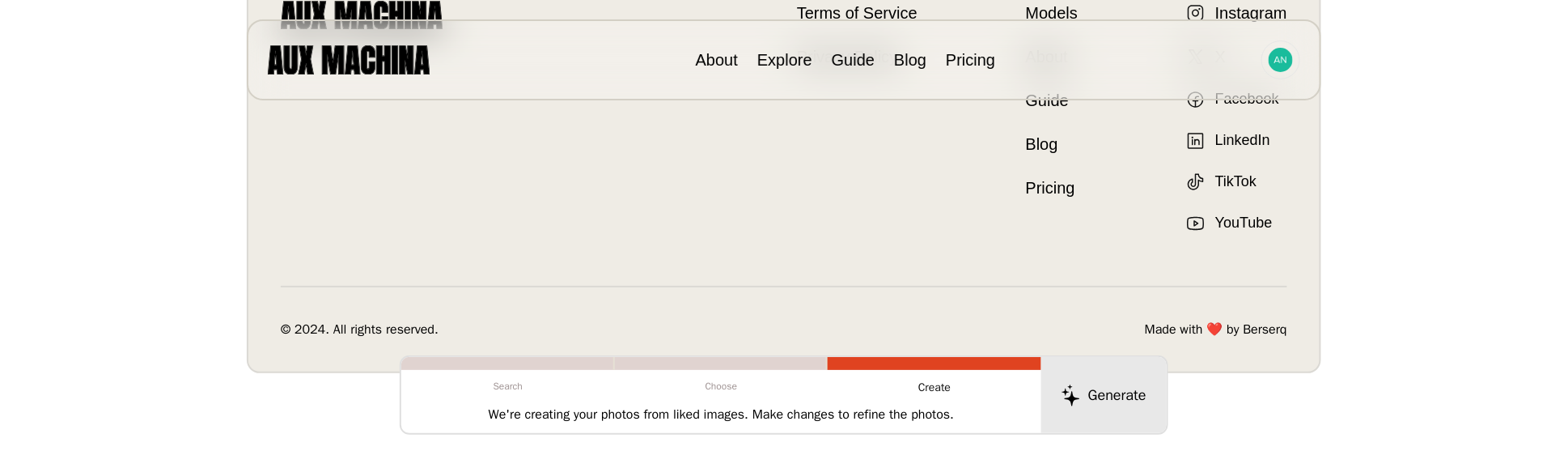 scroll, scrollTop: 0, scrollLeft: 0, axis: both 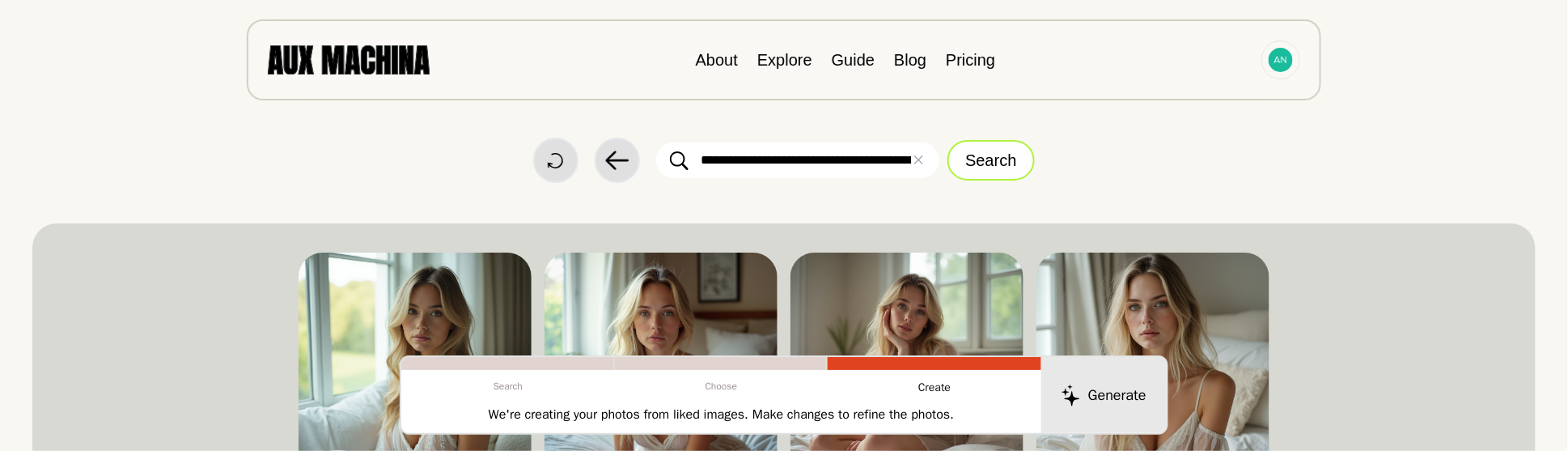 click on "Search" at bounding box center (990, 160) 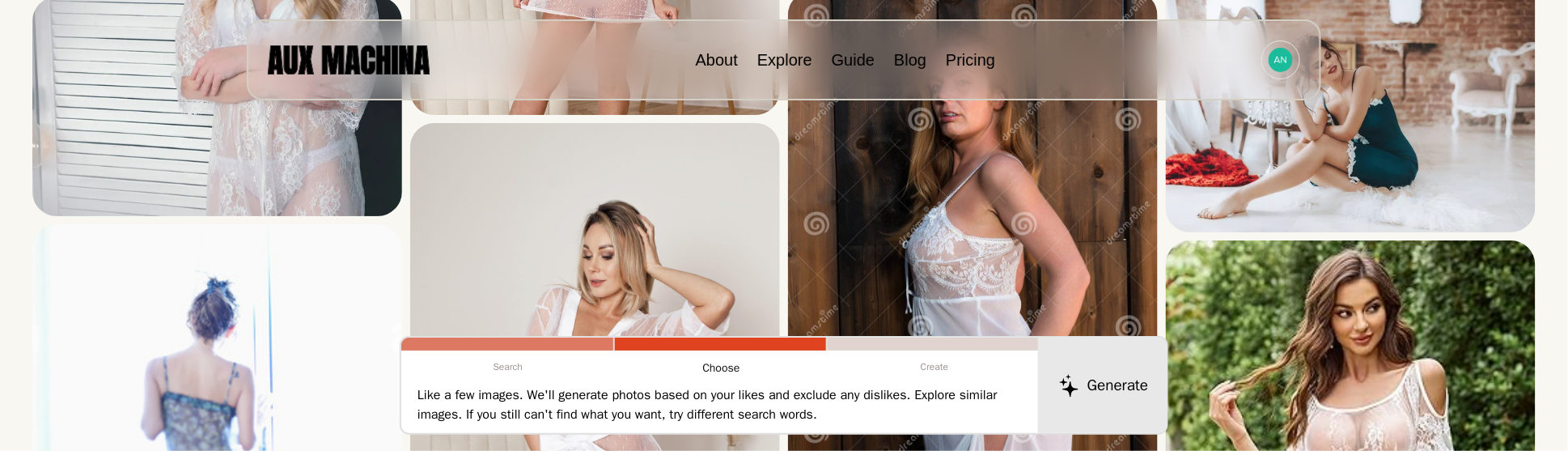 scroll, scrollTop: 2267, scrollLeft: 0, axis: vertical 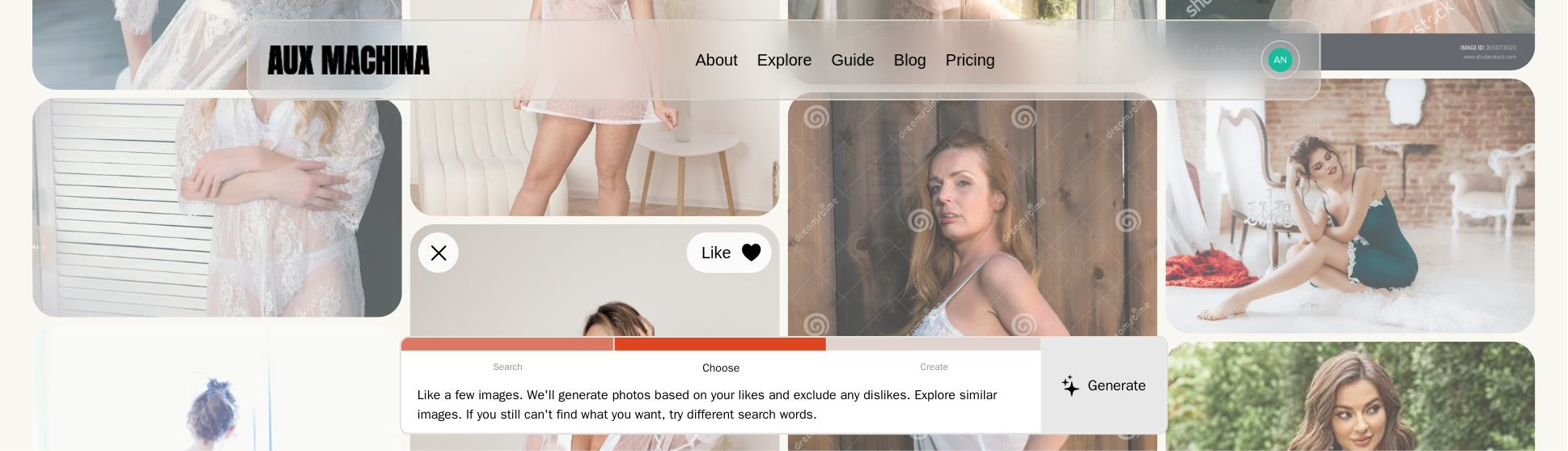 click 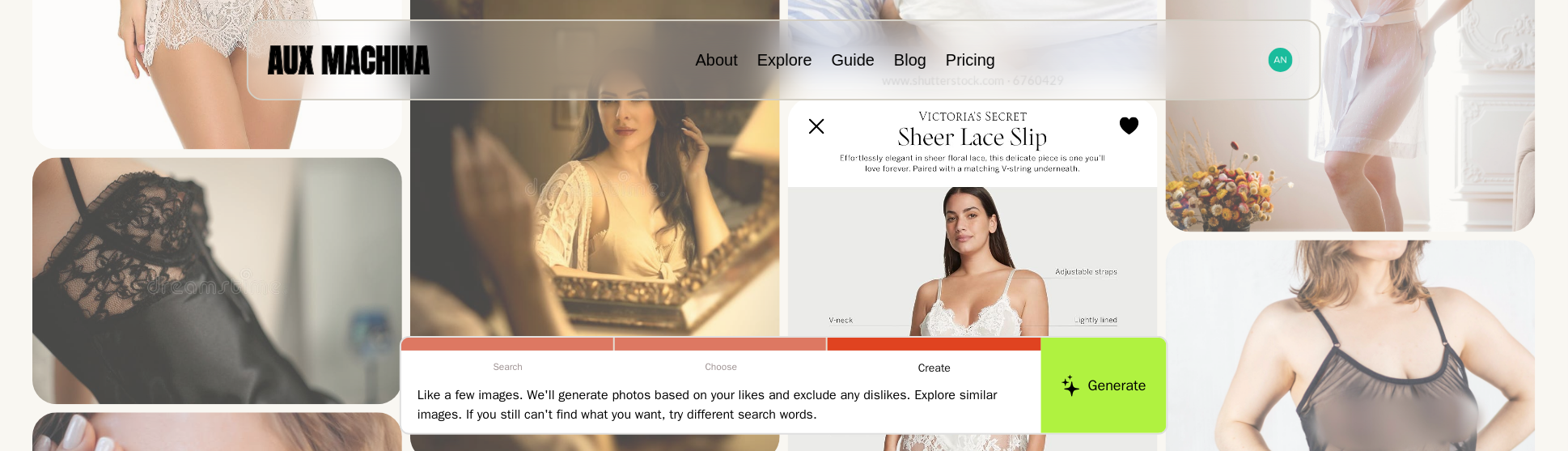 scroll, scrollTop: 5830, scrollLeft: 0, axis: vertical 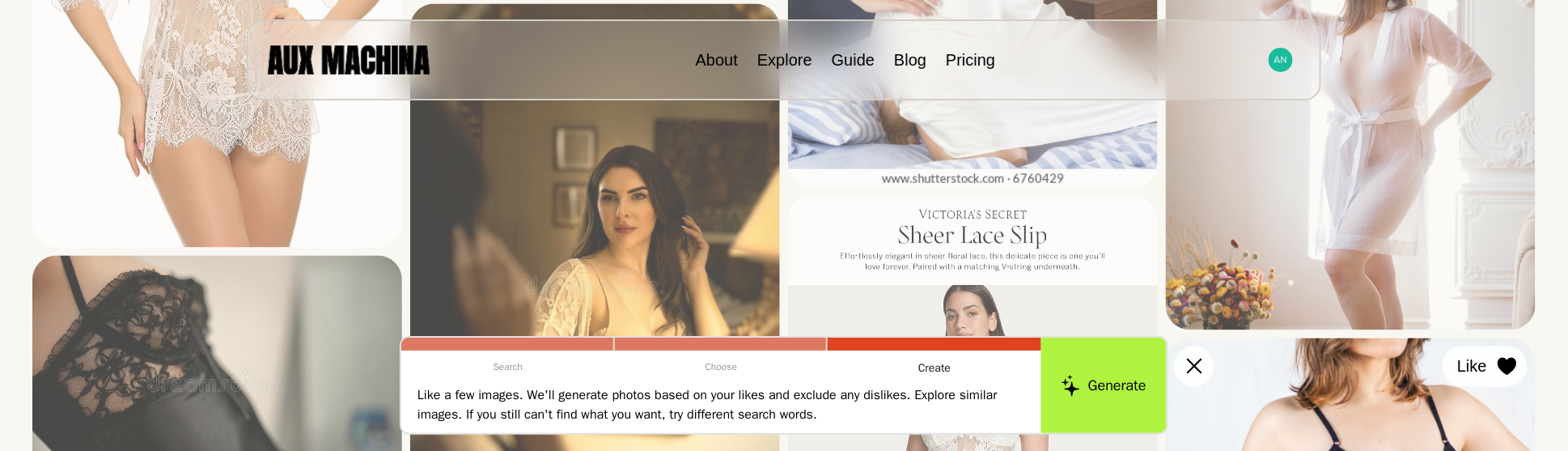 click 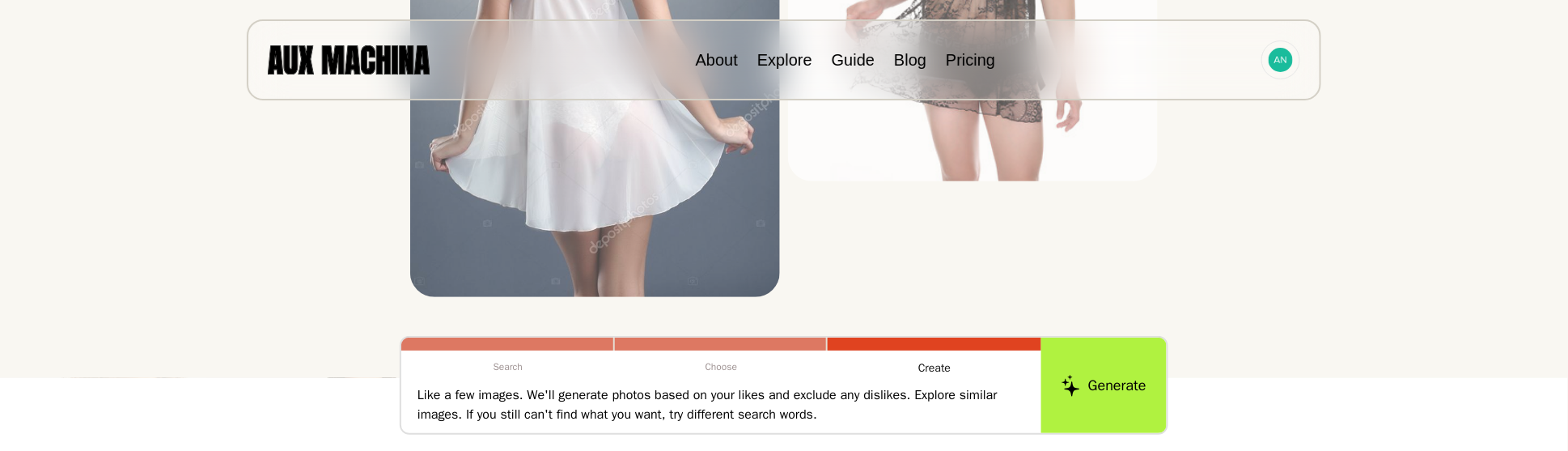 scroll, scrollTop: 7449, scrollLeft: 0, axis: vertical 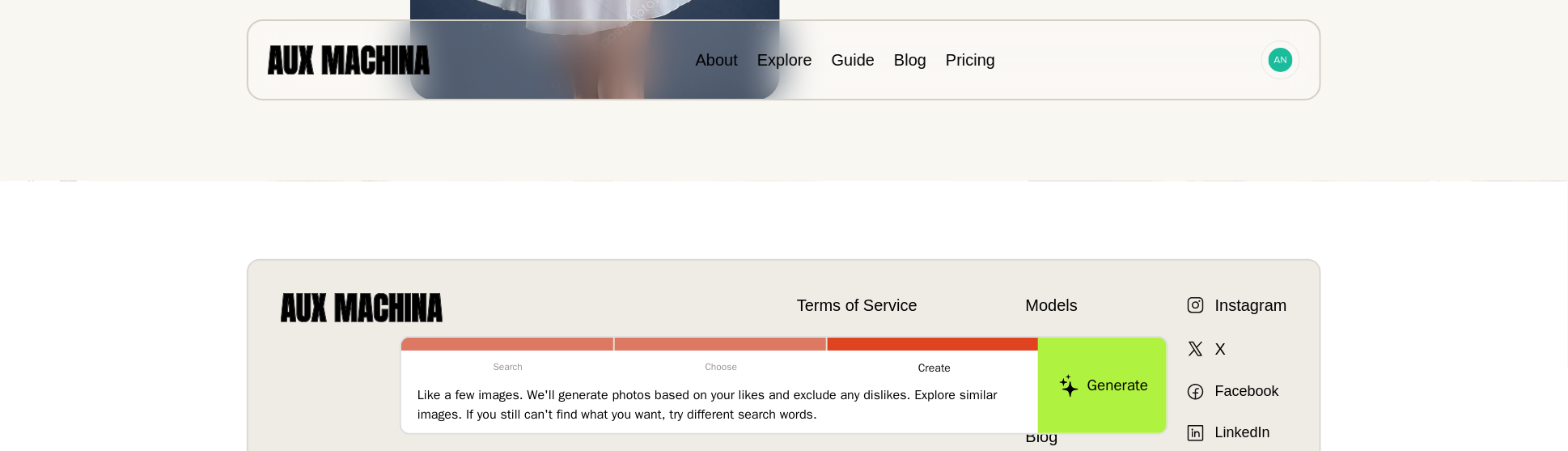 click on "Generate" at bounding box center [1104, 385] 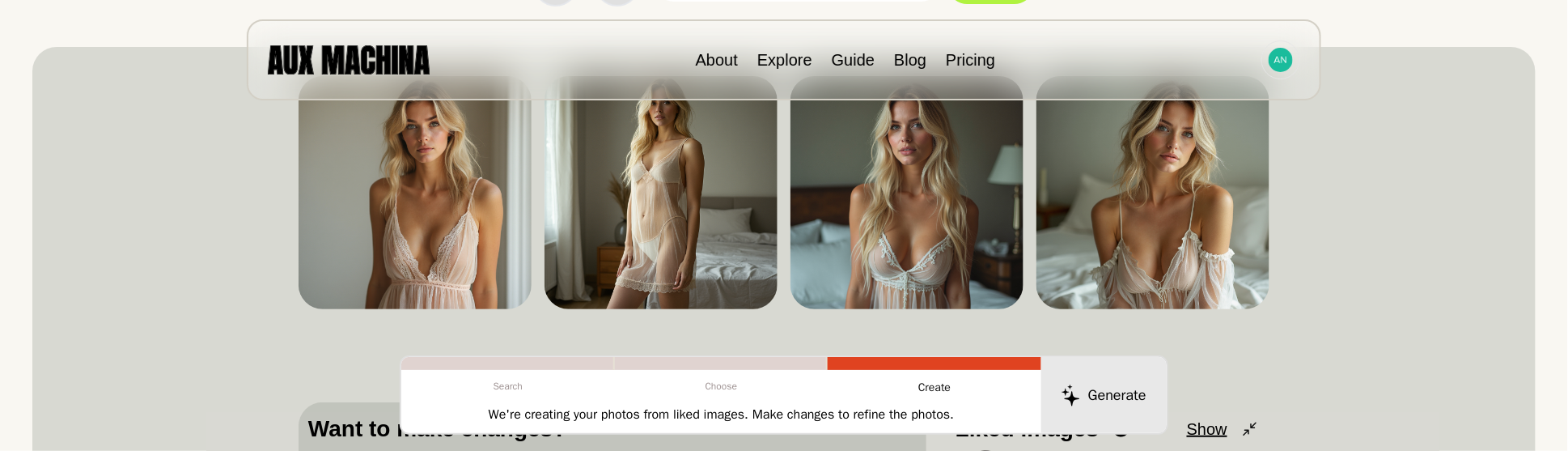 scroll, scrollTop: 324, scrollLeft: 0, axis: vertical 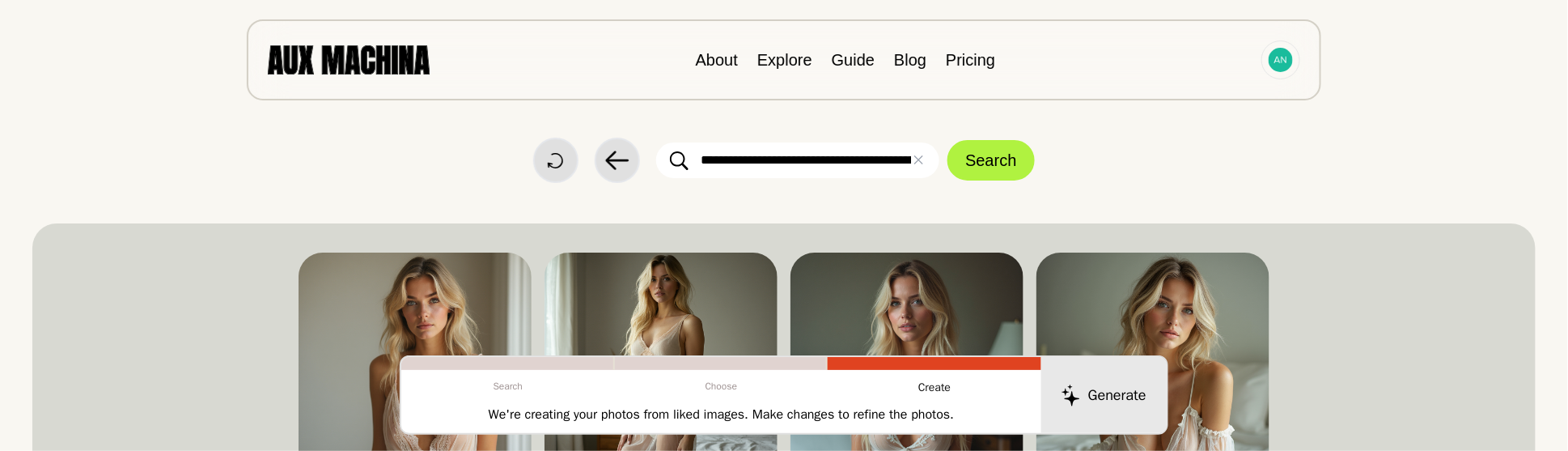 click on "**********" at bounding box center [798, 160] 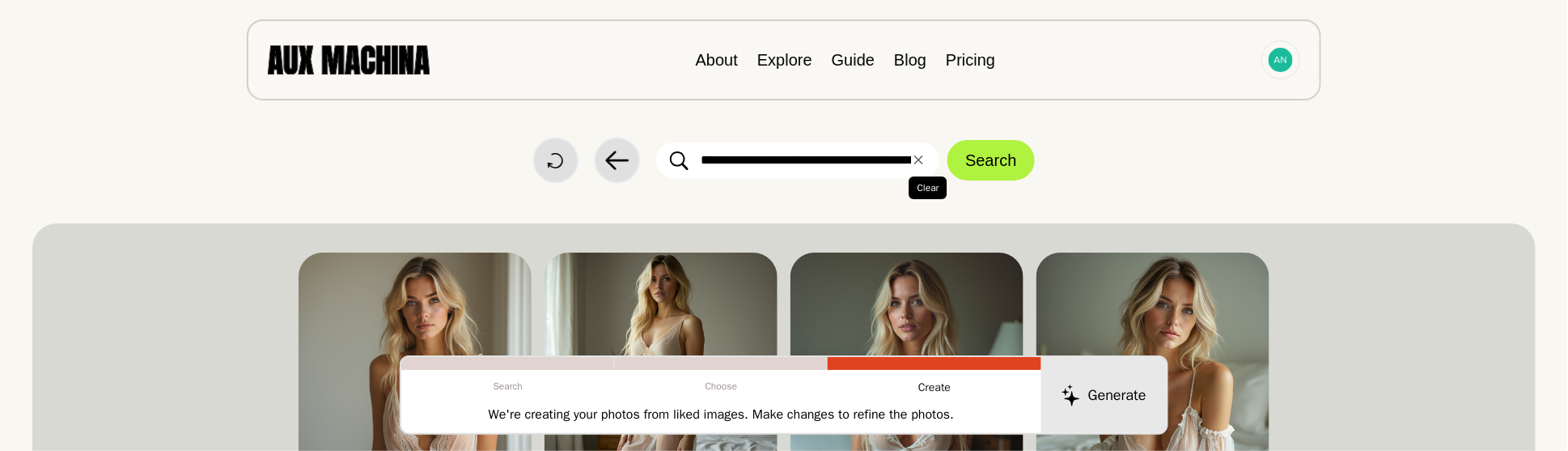 scroll, scrollTop: 0, scrollLeft: 4, axis: horizontal 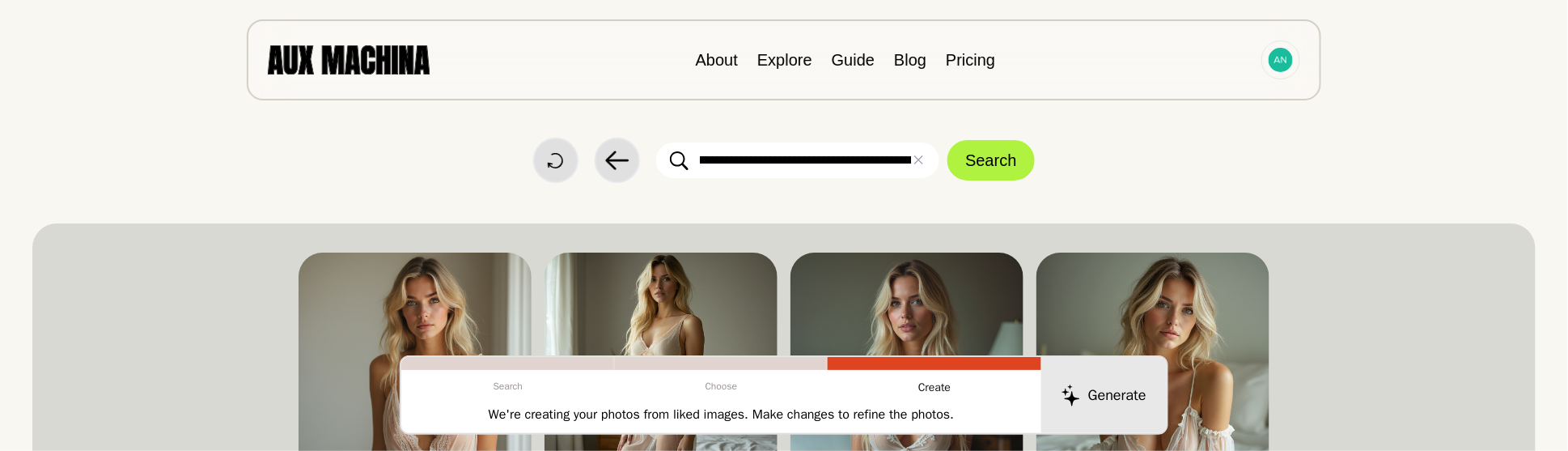 click on "**********" at bounding box center [798, 160] 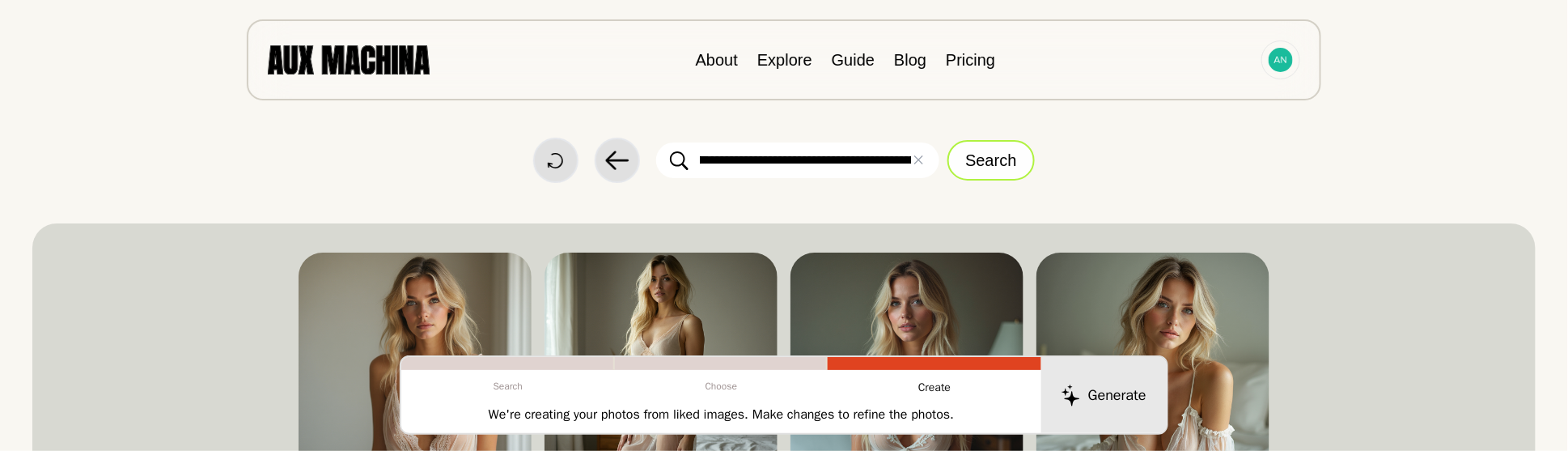type on "**********" 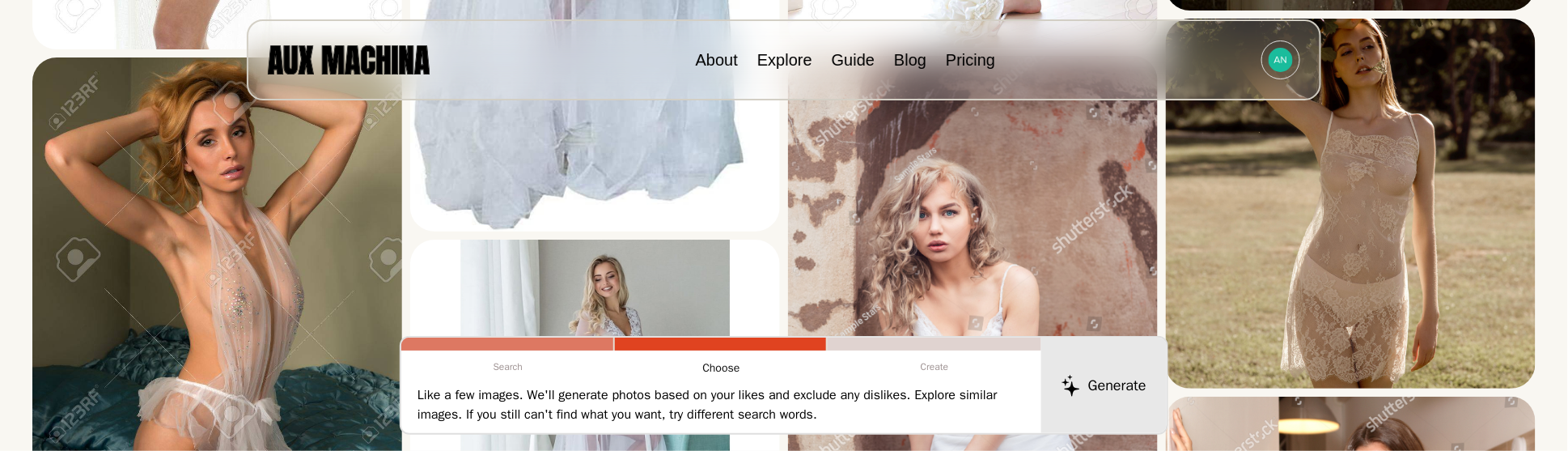 scroll, scrollTop: 648, scrollLeft: 0, axis: vertical 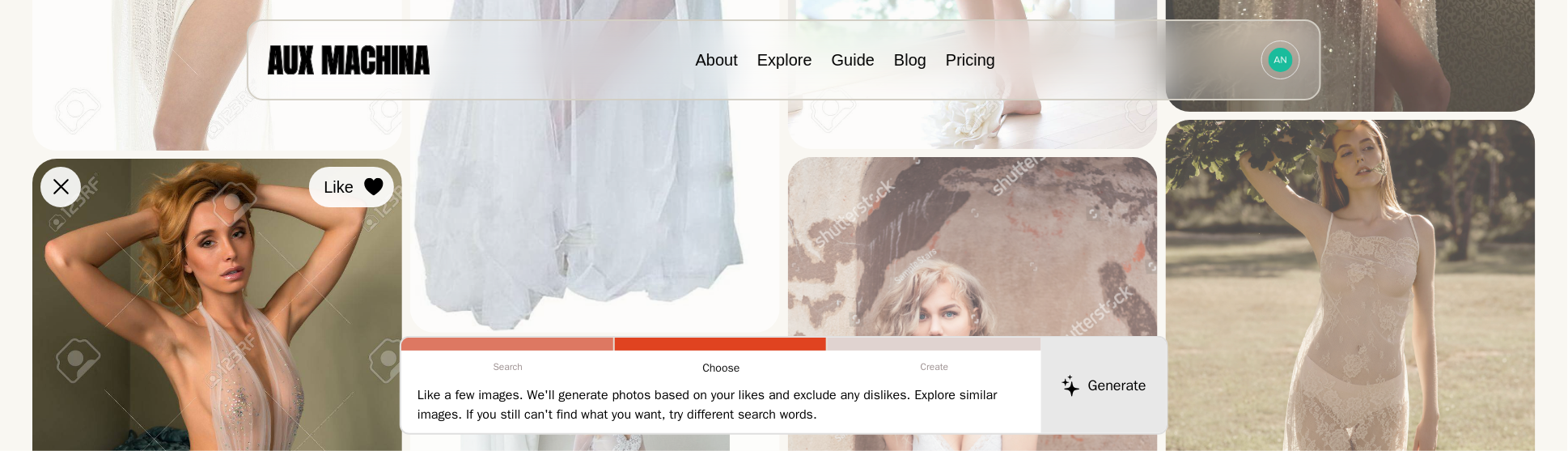 click 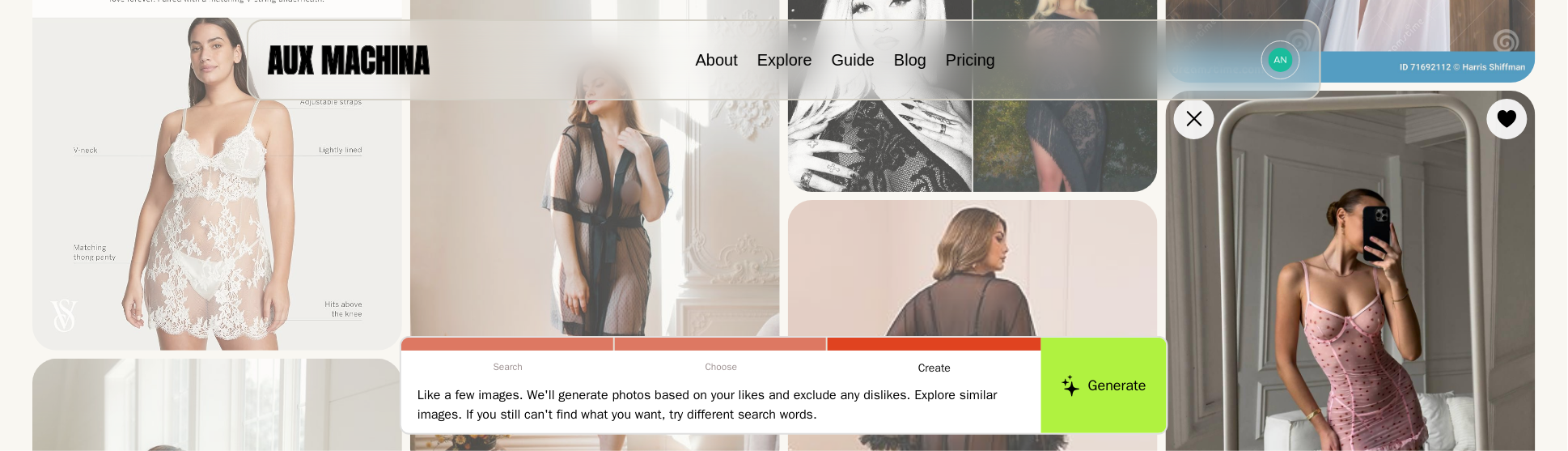 scroll, scrollTop: 2915, scrollLeft: 0, axis: vertical 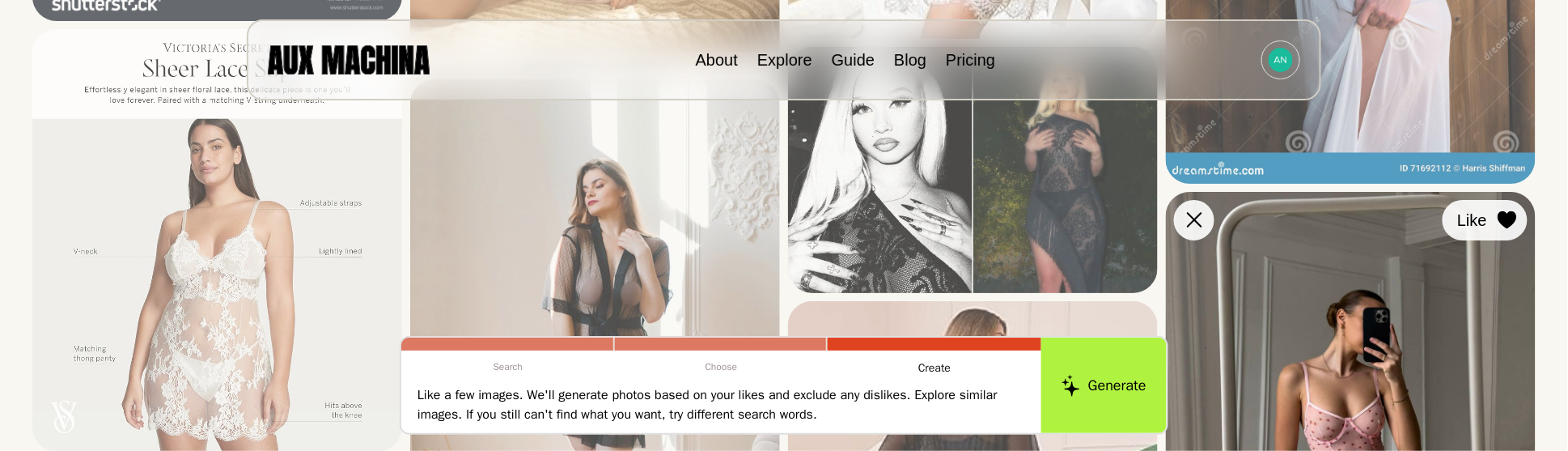 click on "Like" at bounding box center [1485, 220] 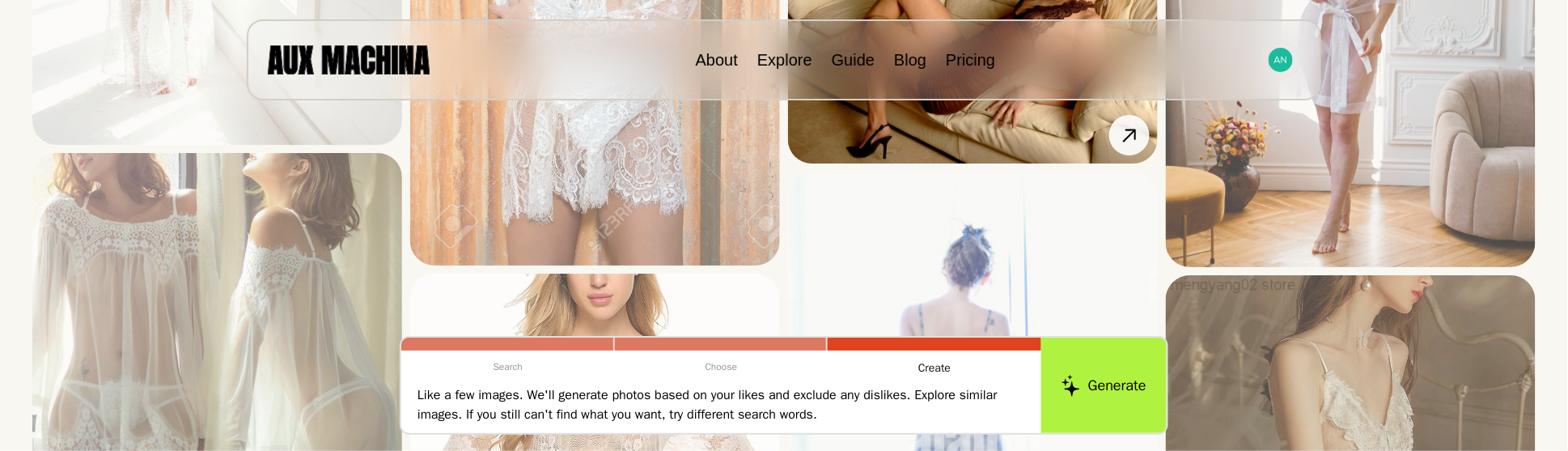 scroll, scrollTop: 3887, scrollLeft: 0, axis: vertical 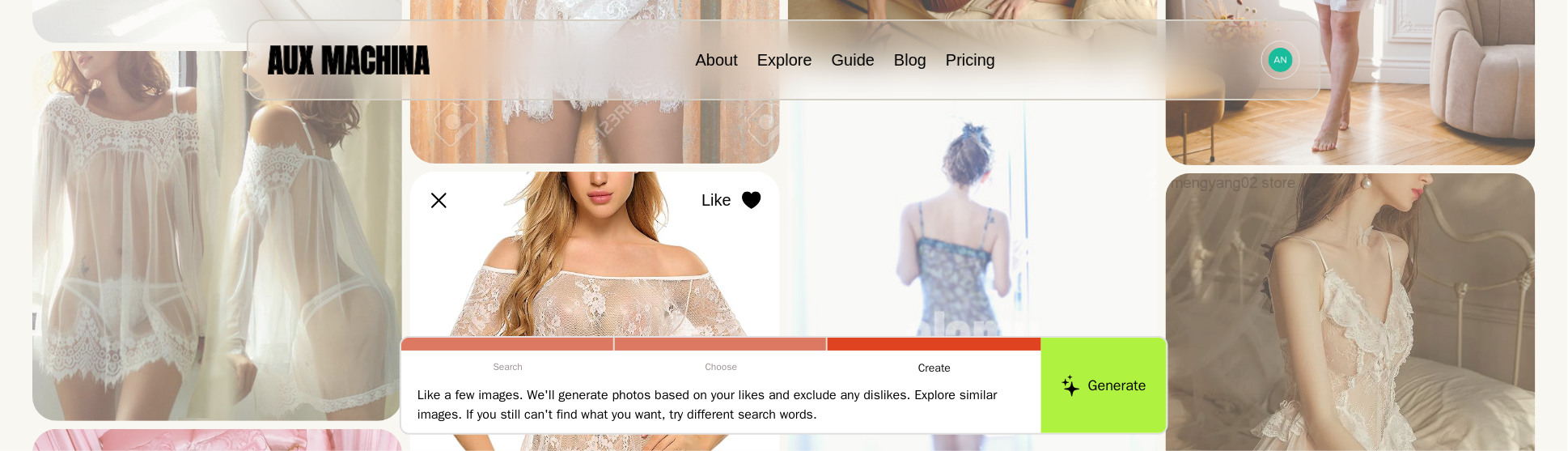 click at bounding box center (752, 200) 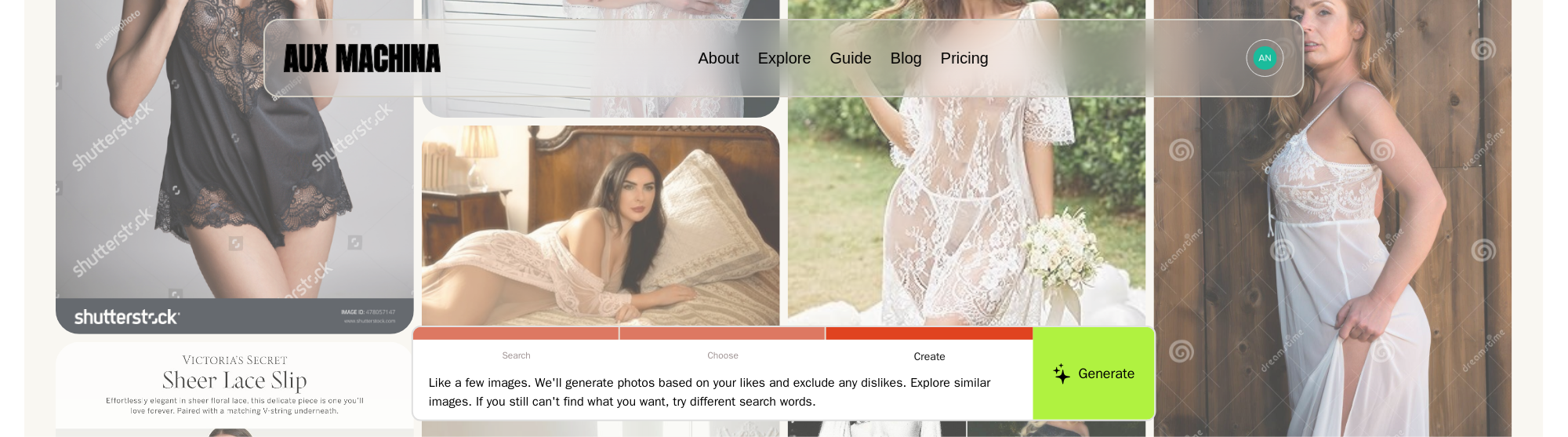 scroll, scrollTop: 941, scrollLeft: 0, axis: vertical 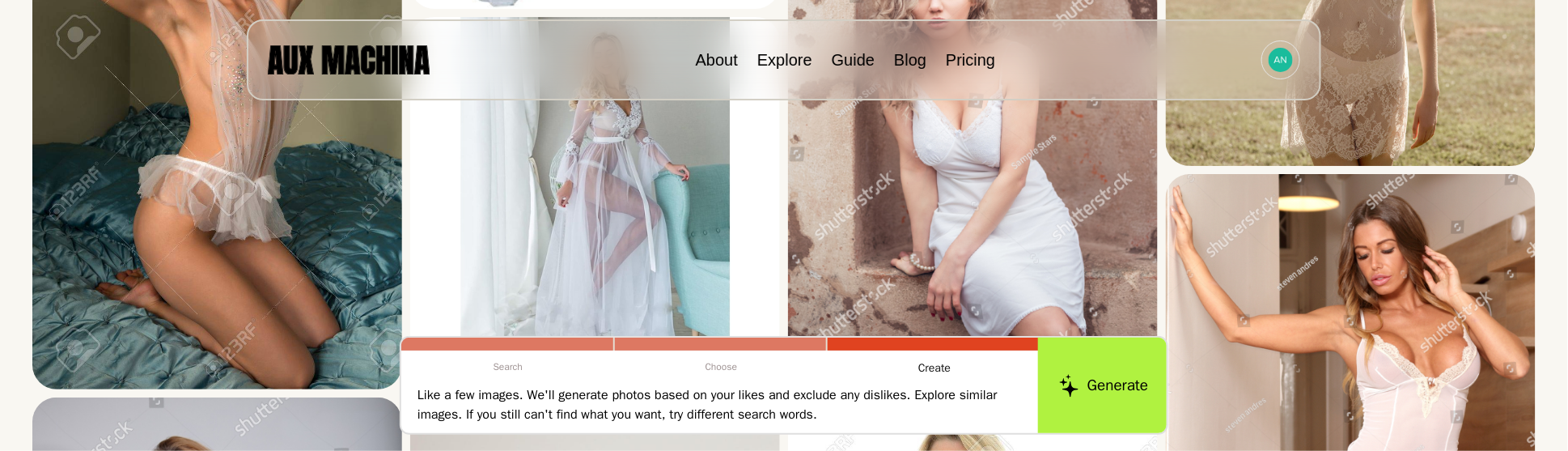 click on "Generate" at bounding box center (1104, 385) 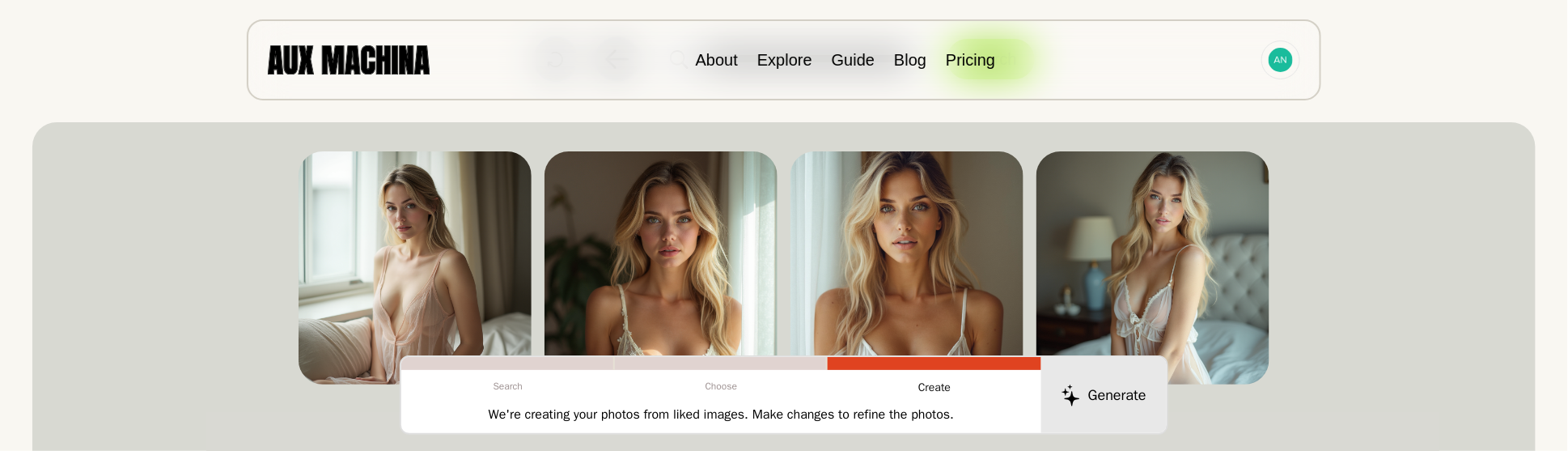 scroll, scrollTop: 0, scrollLeft: 0, axis: both 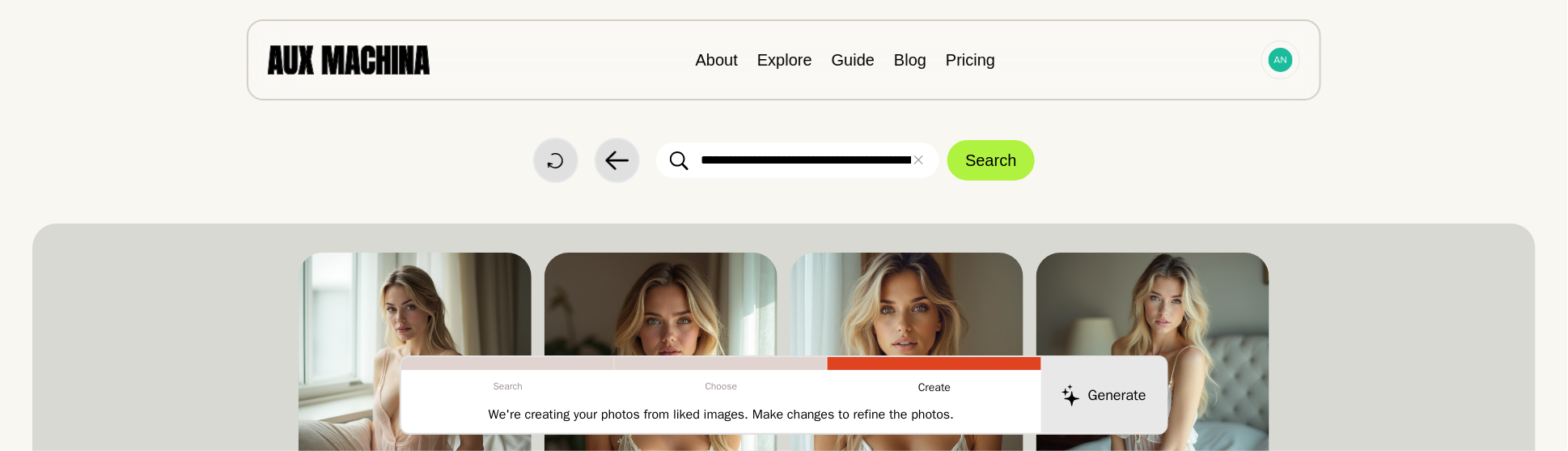 click on "**********" at bounding box center [798, 160] 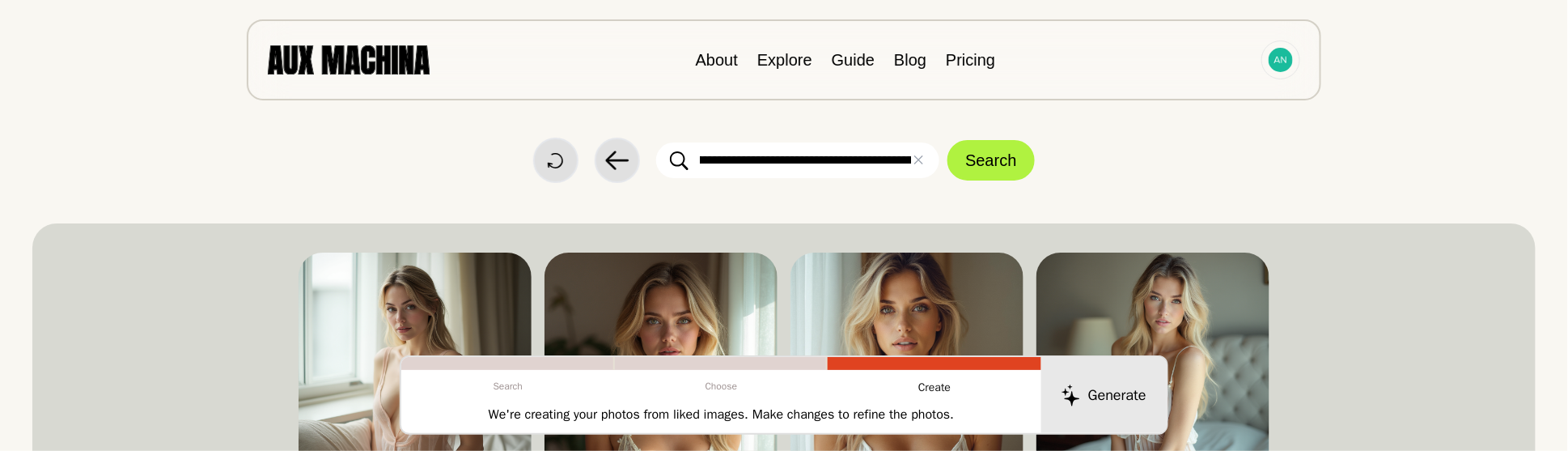 scroll, scrollTop: 0, scrollLeft: 84, axis: horizontal 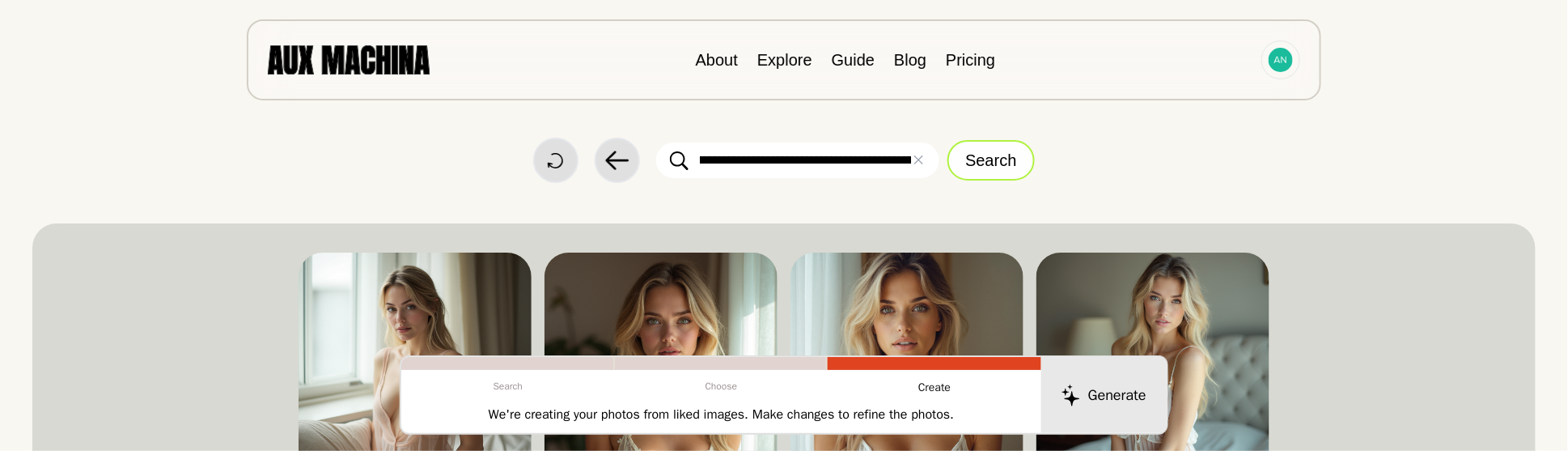 type on "**********" 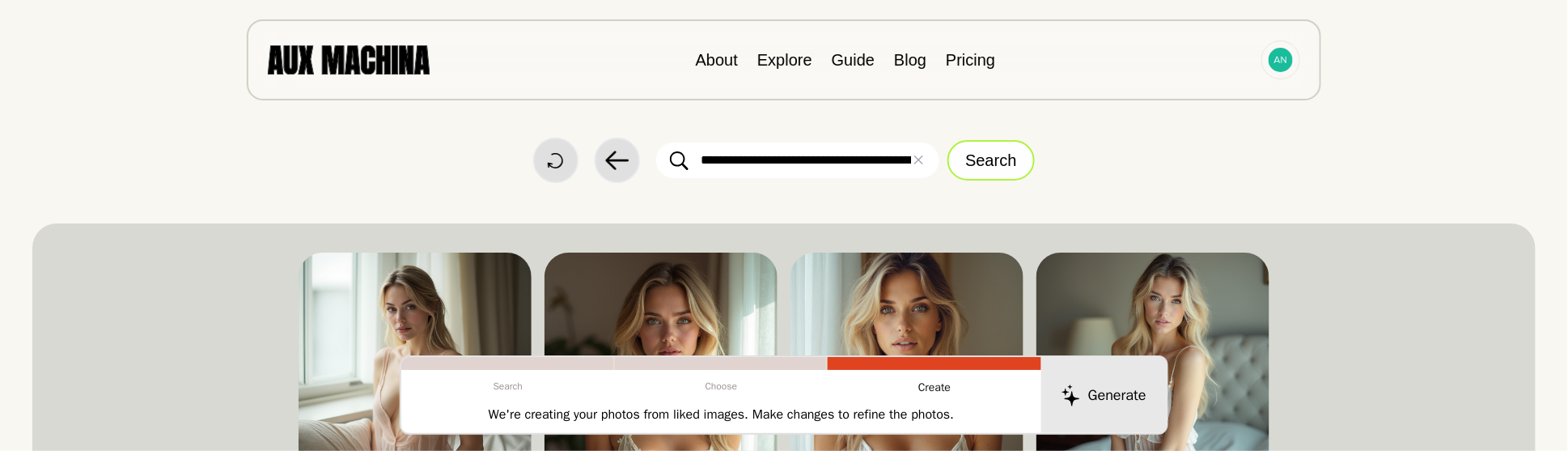 click on "Search" at bounding box center (990, 160) 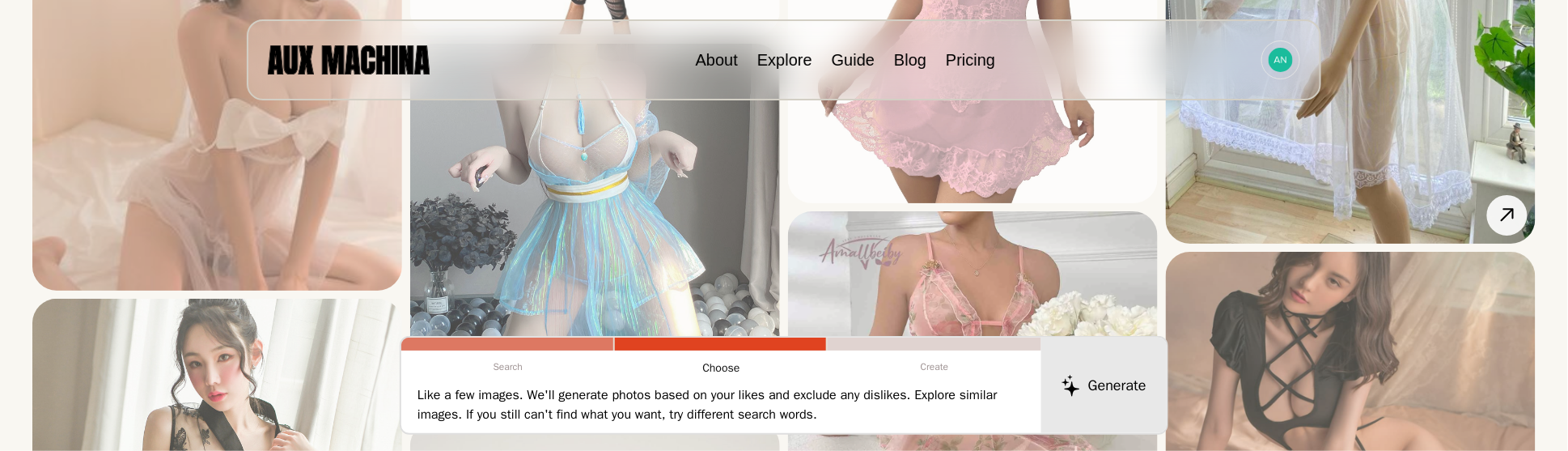 scroll, scrollTop: 1943, scrollLeft: 0, axis: vertical 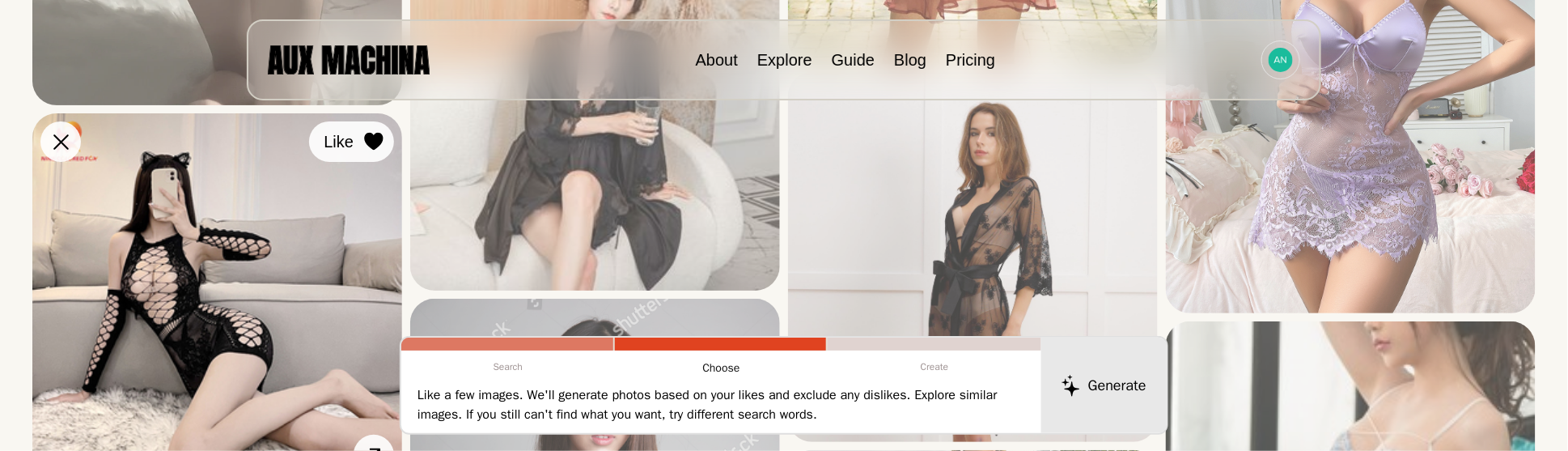 click at bounding box center [374, 142] 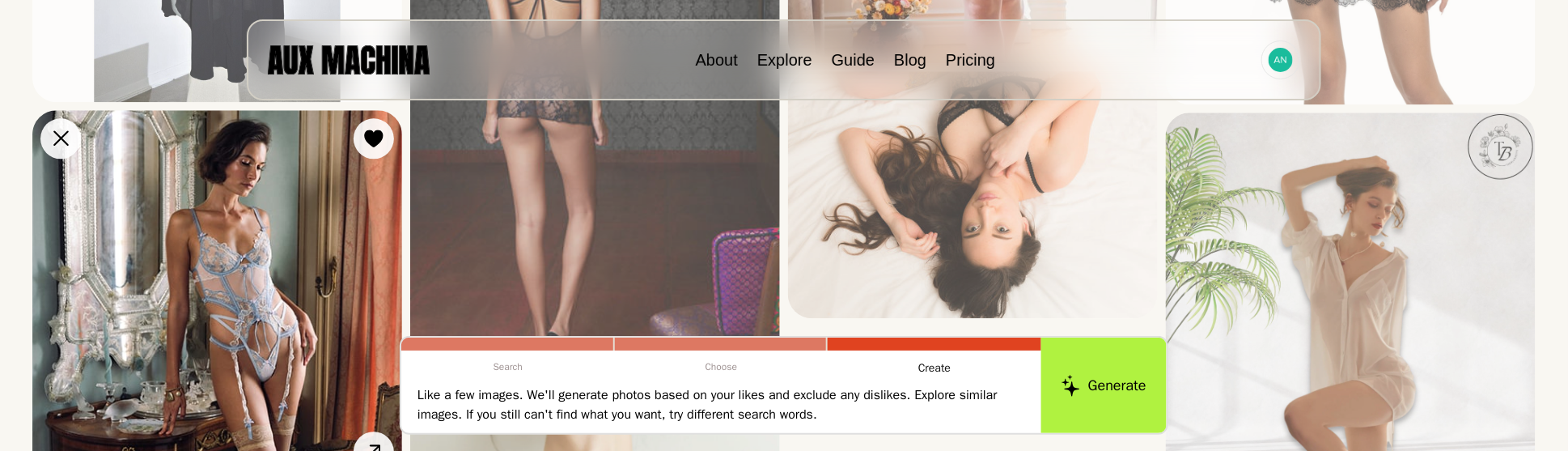 scroll, scrollTop: 6348, scrollLeft: 0, axis: vertical 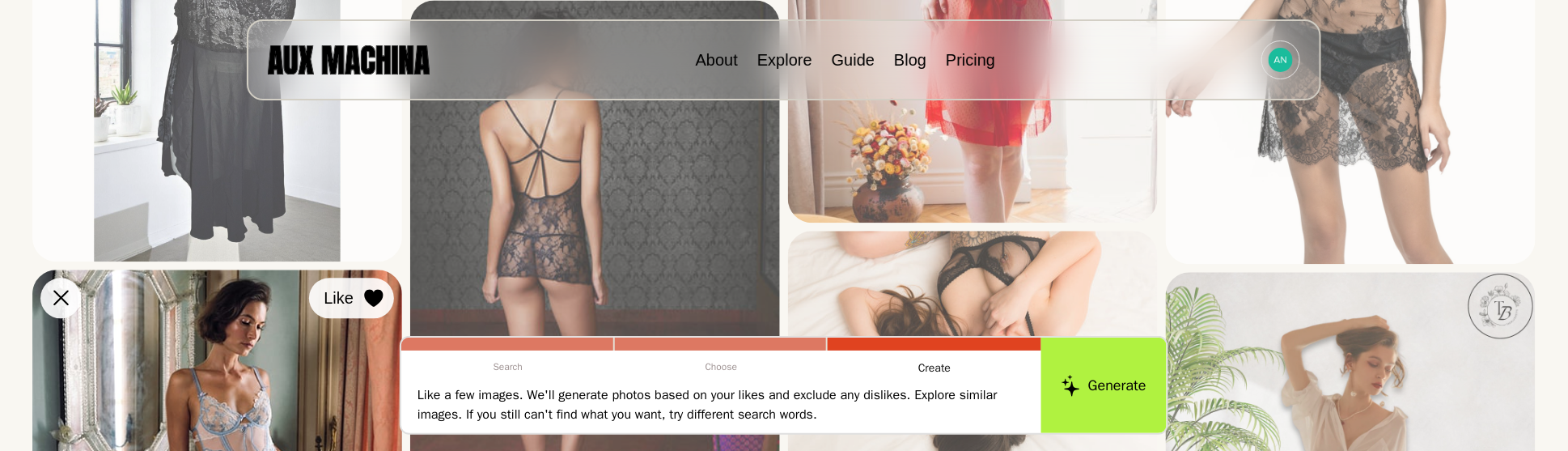click 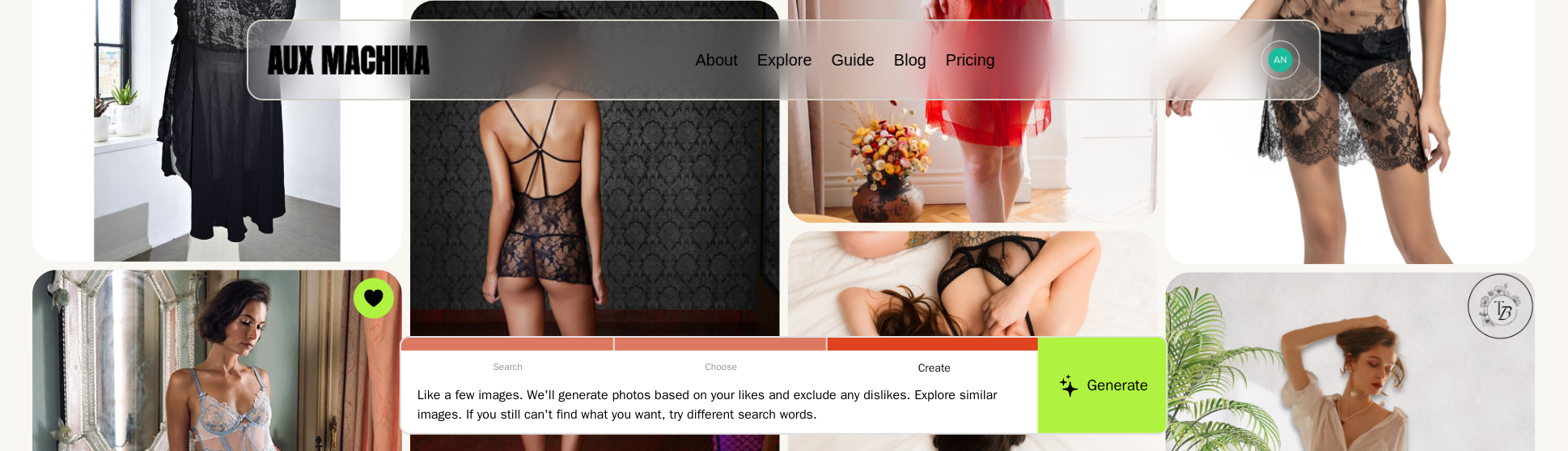 click on "Generate" at bounding box center (1104, 385) 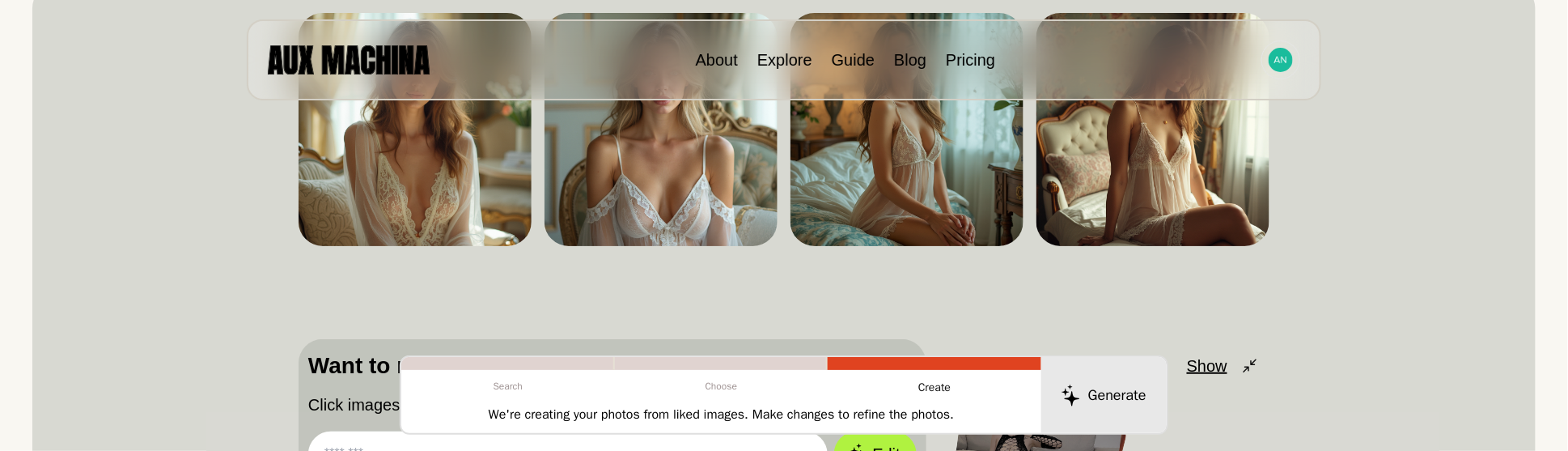 scroll, scrollTop: 324, scrollLeft: 0, axis: vertical 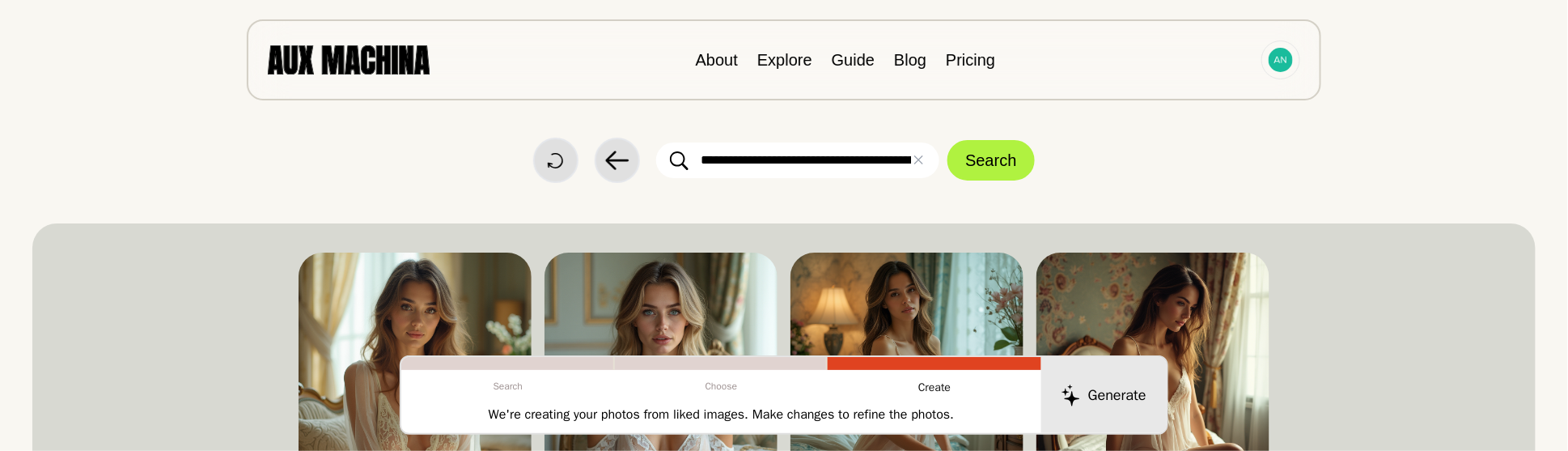 click on "**********" at bounding box center [798, 160] 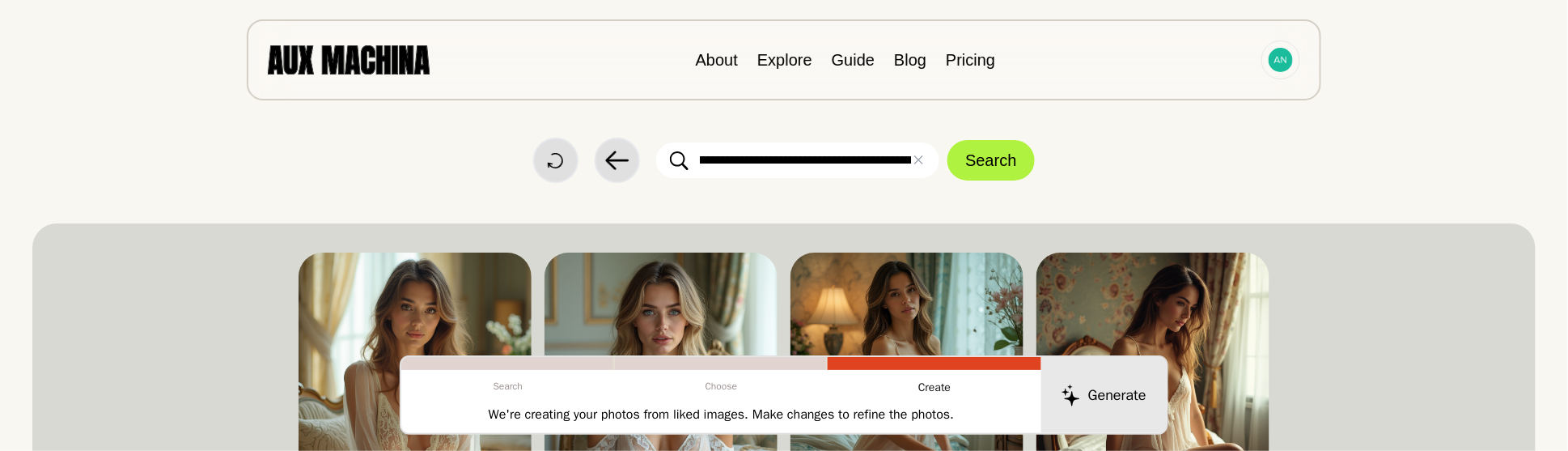 scroll, scrollTop: 0, scrollLeft: 65, axis: horizontal 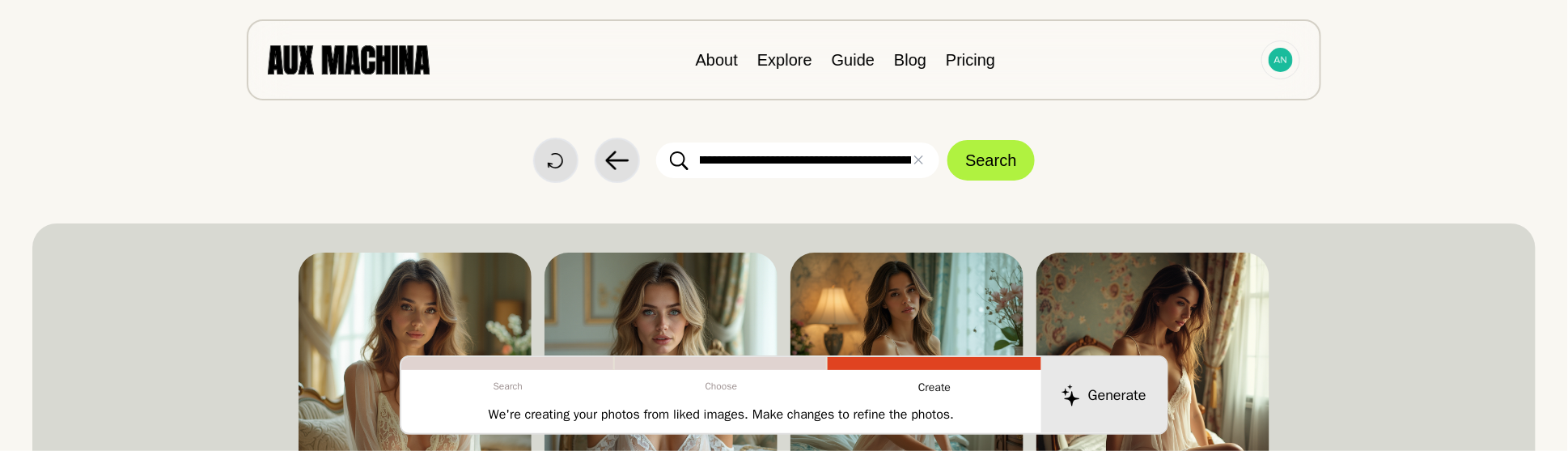 type on "**********" 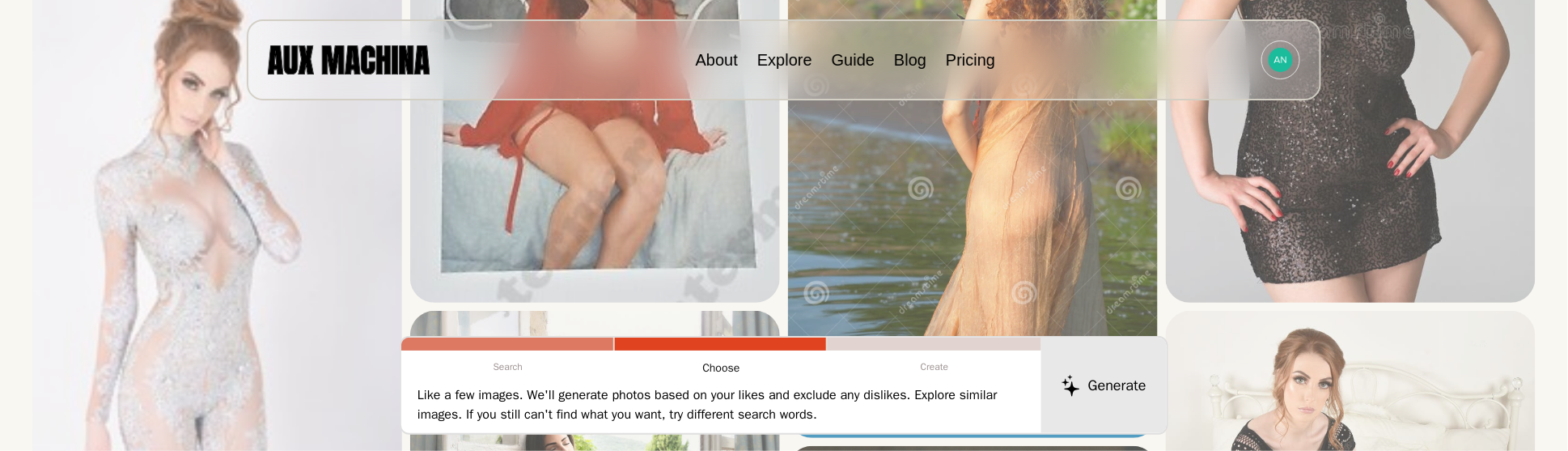 scroll, scrollTop: 1296, scrollLeft: 0, axis: vertical 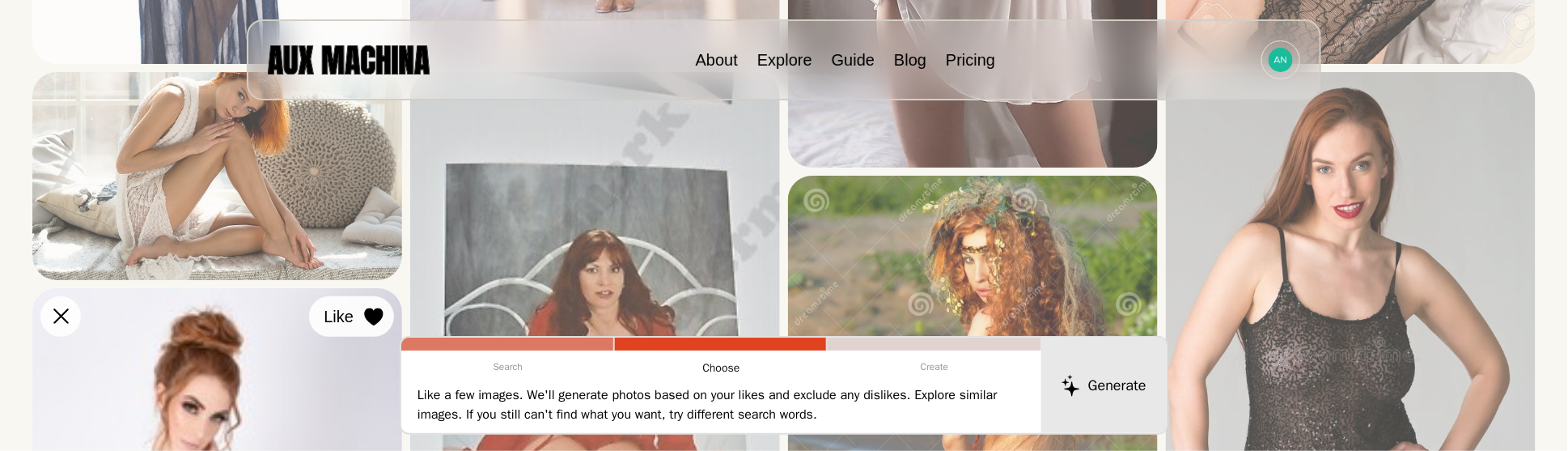 click 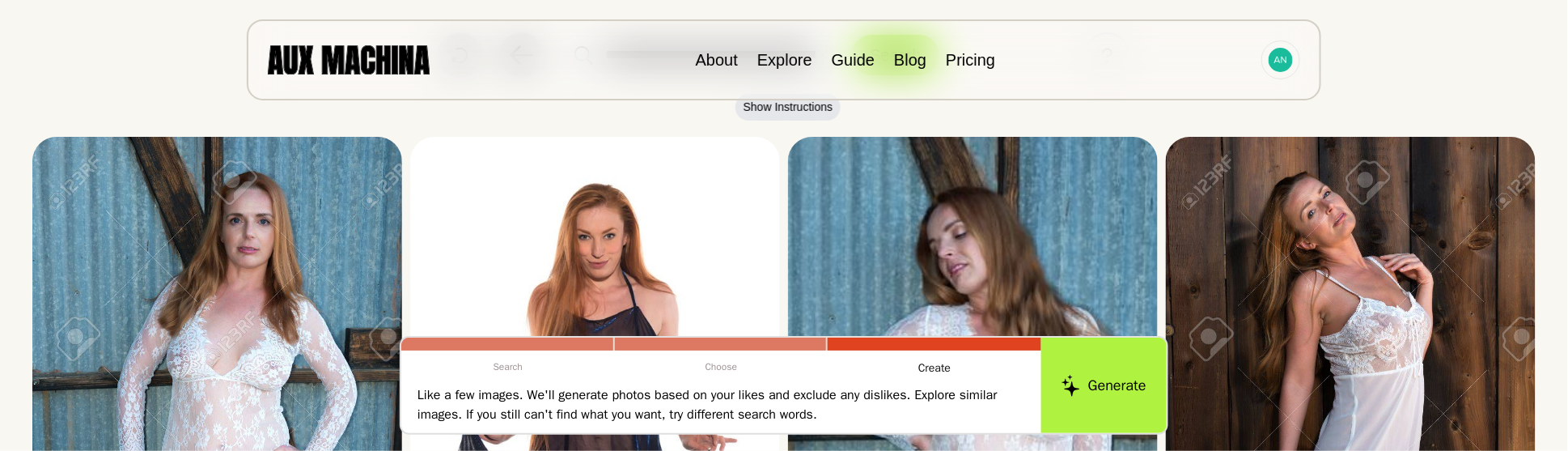 scroll, scrollTop: 0, scrollLeft: 0, axis: both 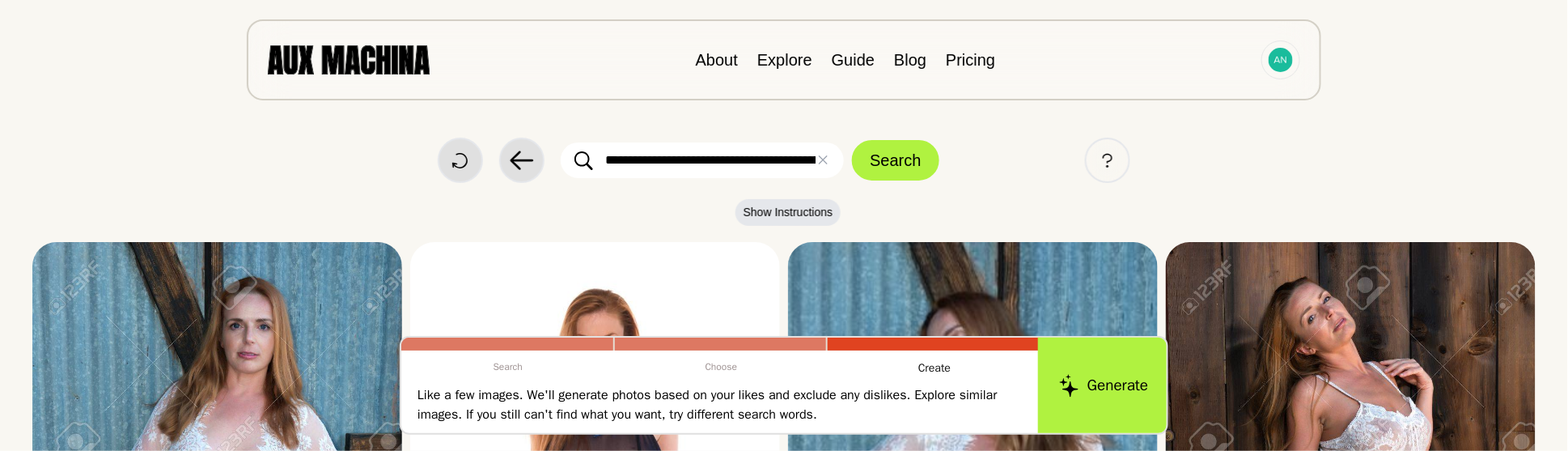 click on "Generate" at bounding box center (1104, 385) 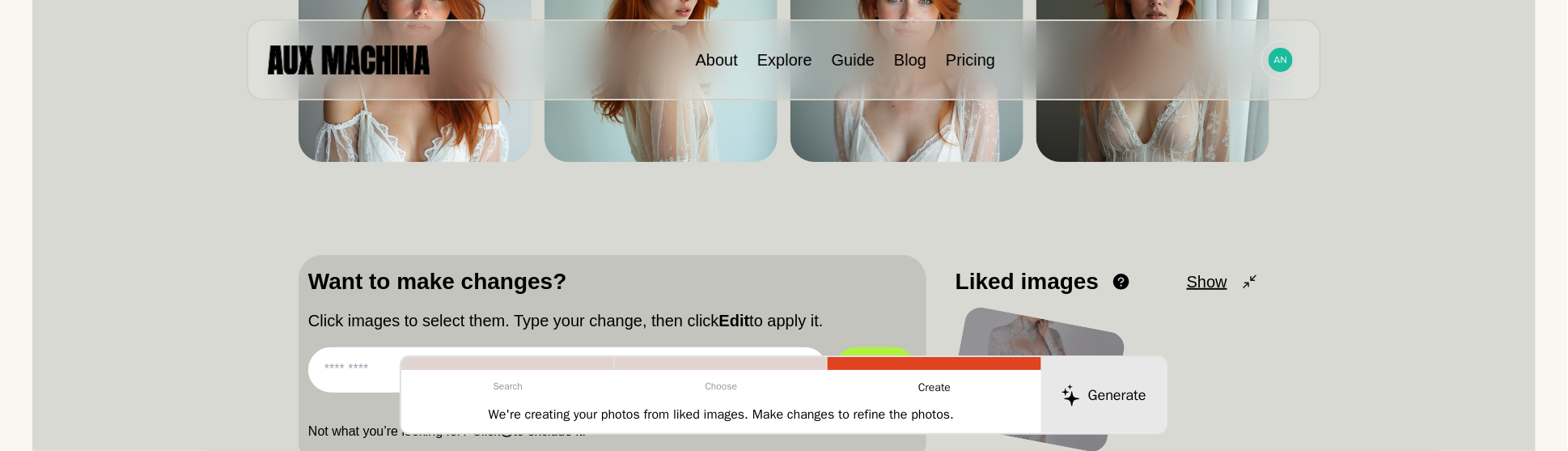 scroll, scrollTop: 648, scrollLeft: 0, axis: vertical 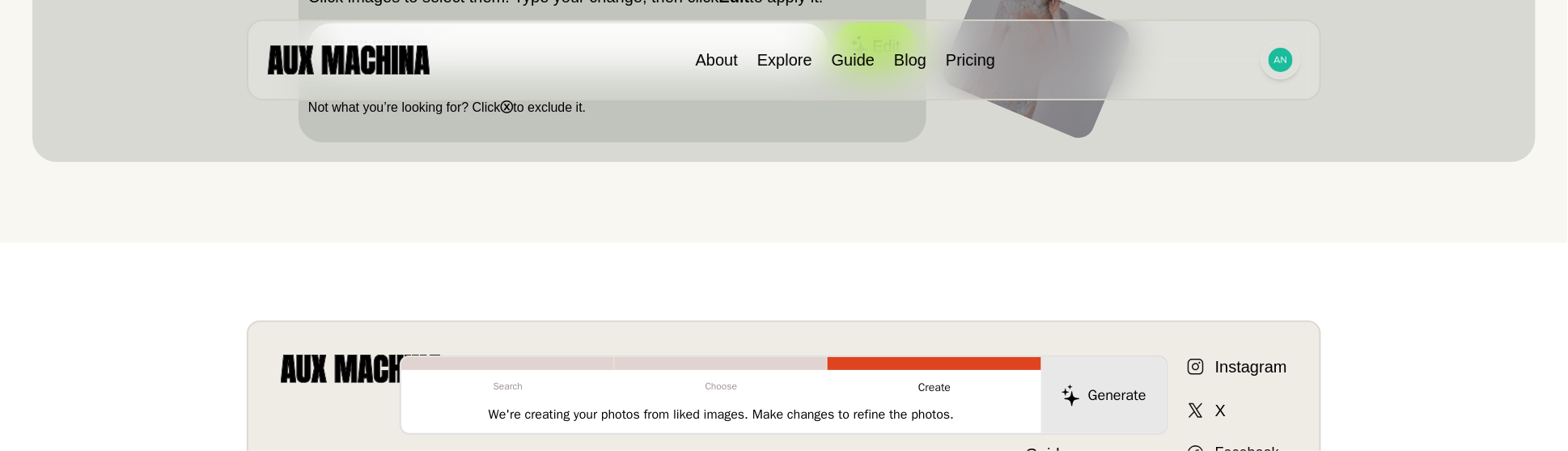 click at bounding box center [1281, 60] 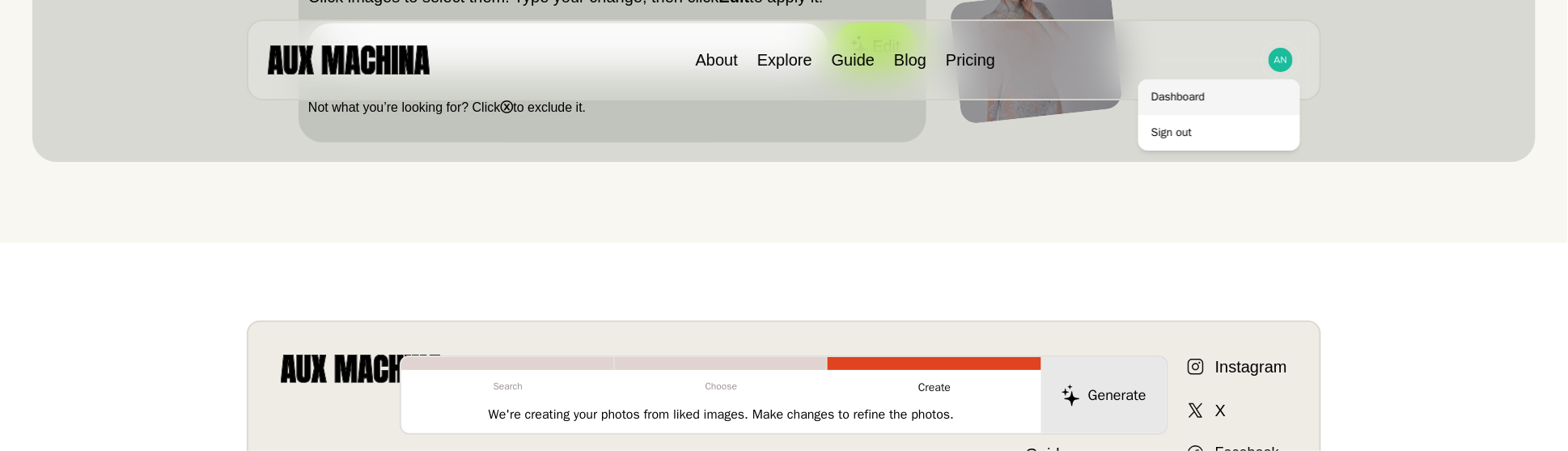 click on "Dashboard" at bounding box center [1219, 97] 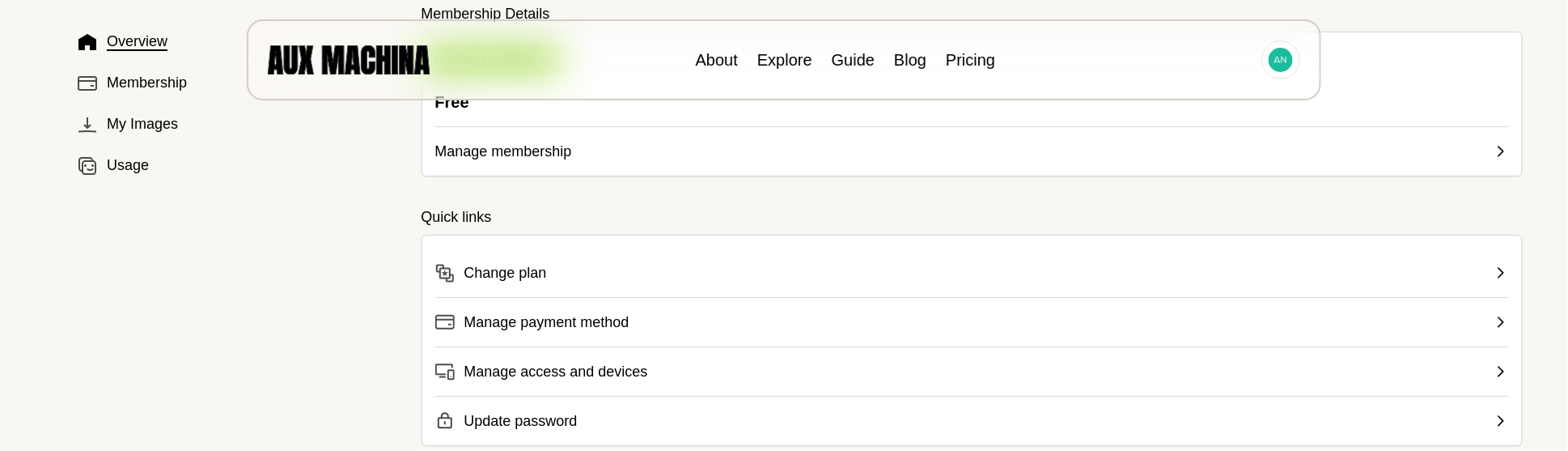 scroll, scrollTop: 324, scrollLeft: 0, axis: vertical 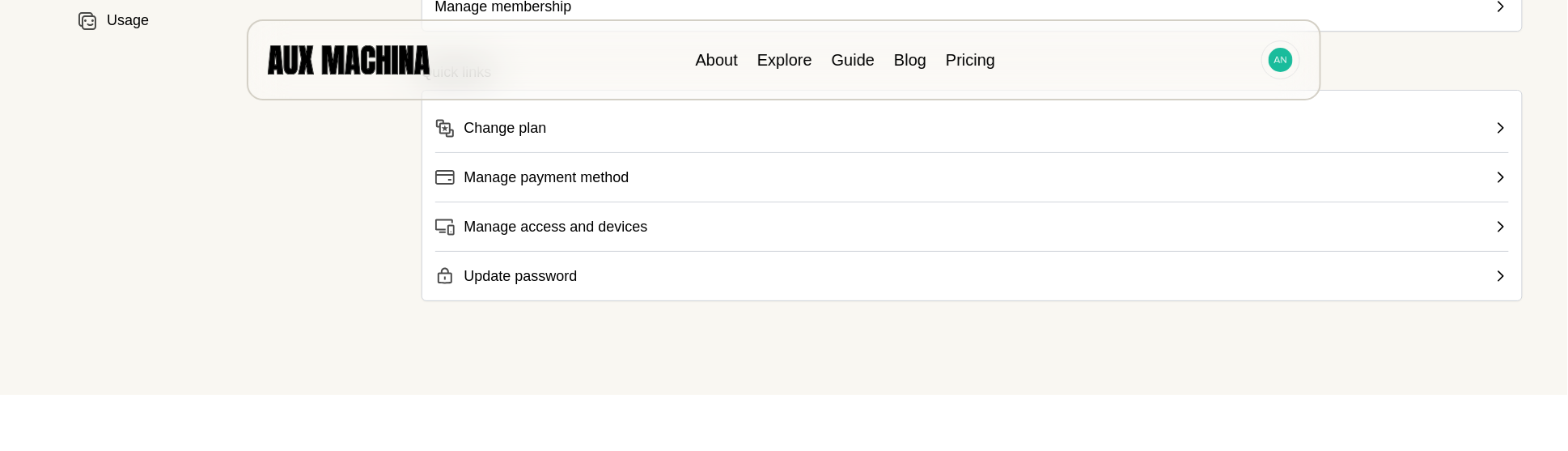 click on "Manage access and devices" at bounding box center [556, 227] 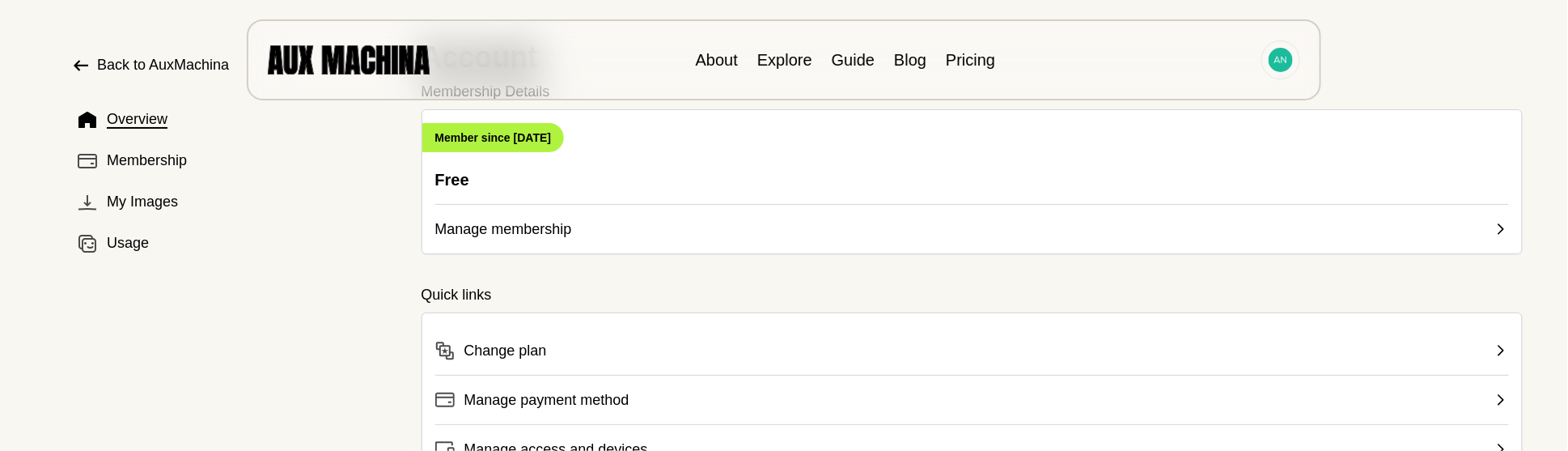 scroll, scrollTop: 0, scrollLeft: 0, axis: both 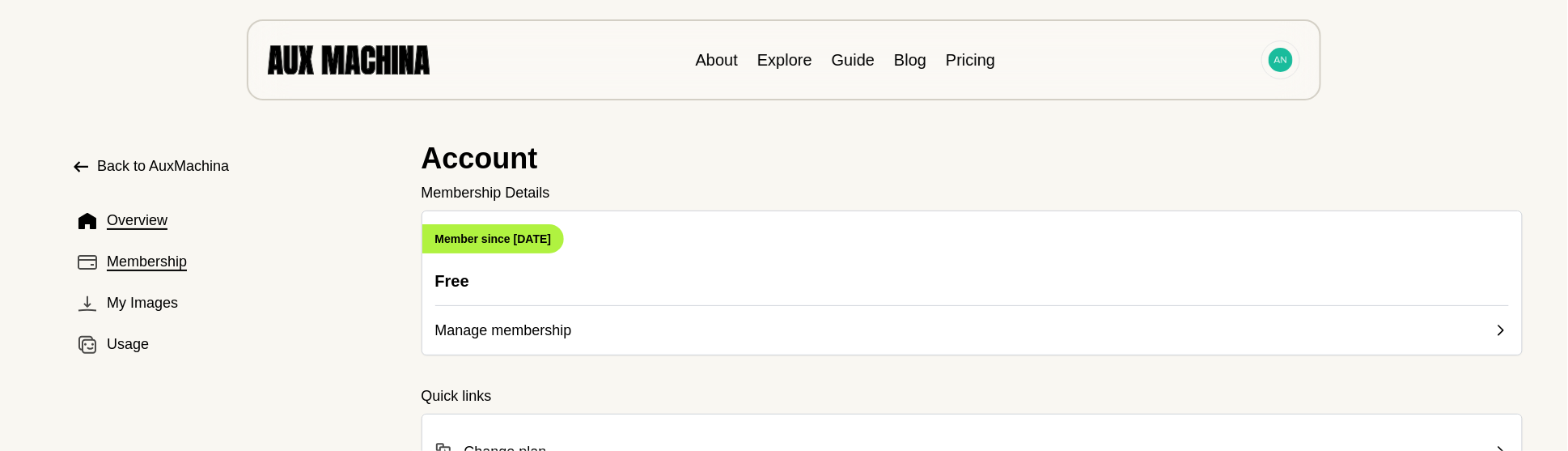 click on "Membership" at bounding box center [146, 262] 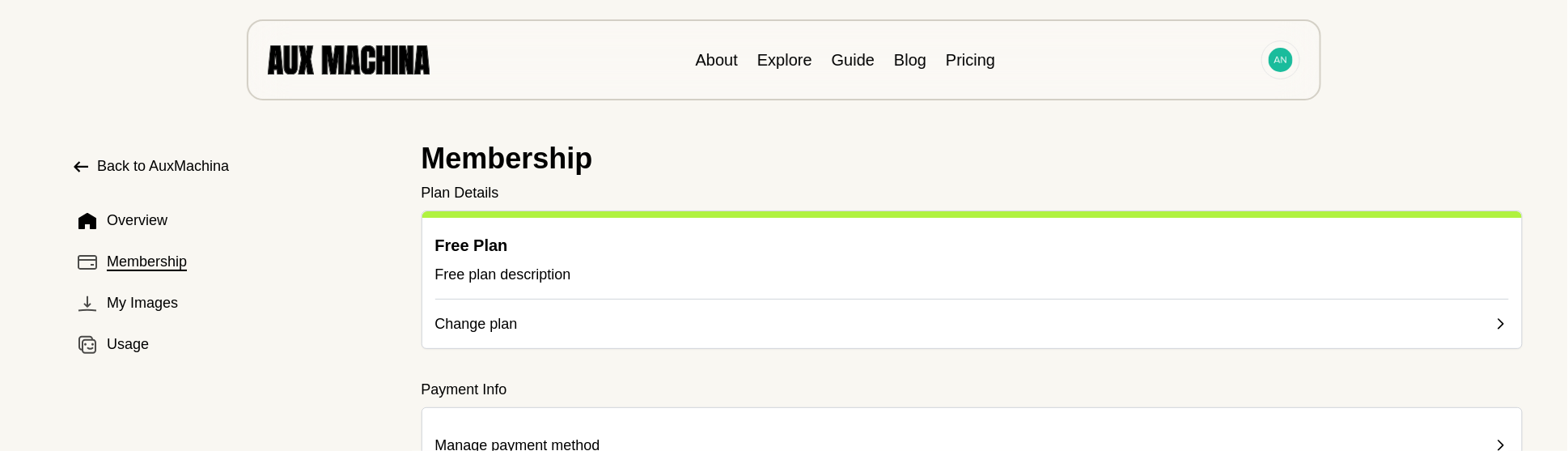 scroll, scrollTop: 324, scrollLeft: 0, axis: vertical 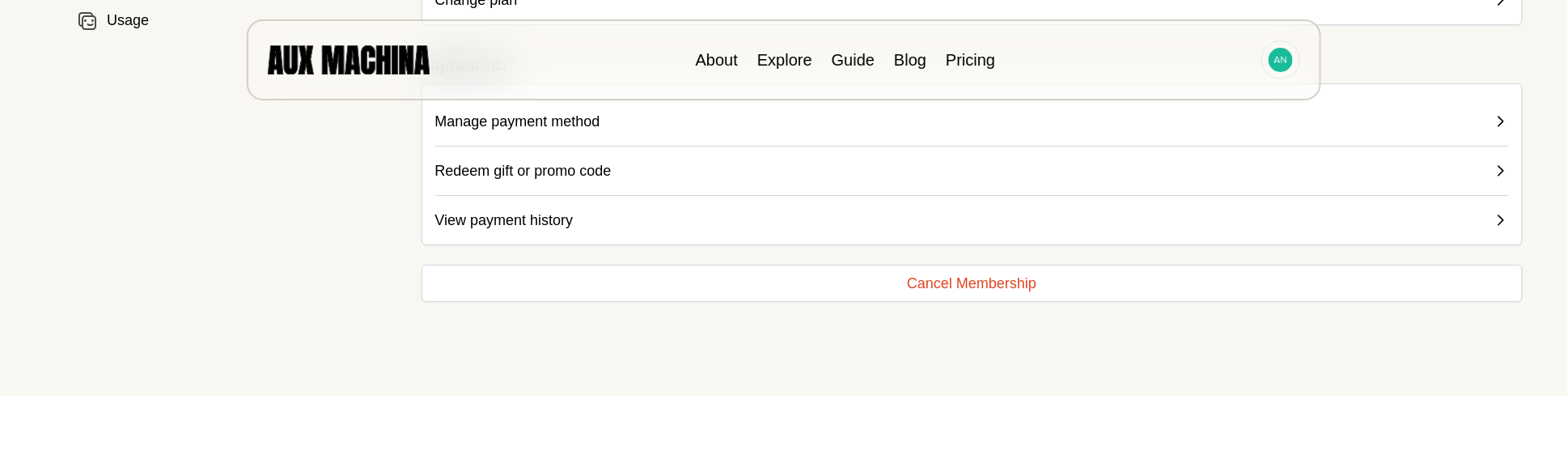click on "Cancel Membership" at bounding box center (973, 283) 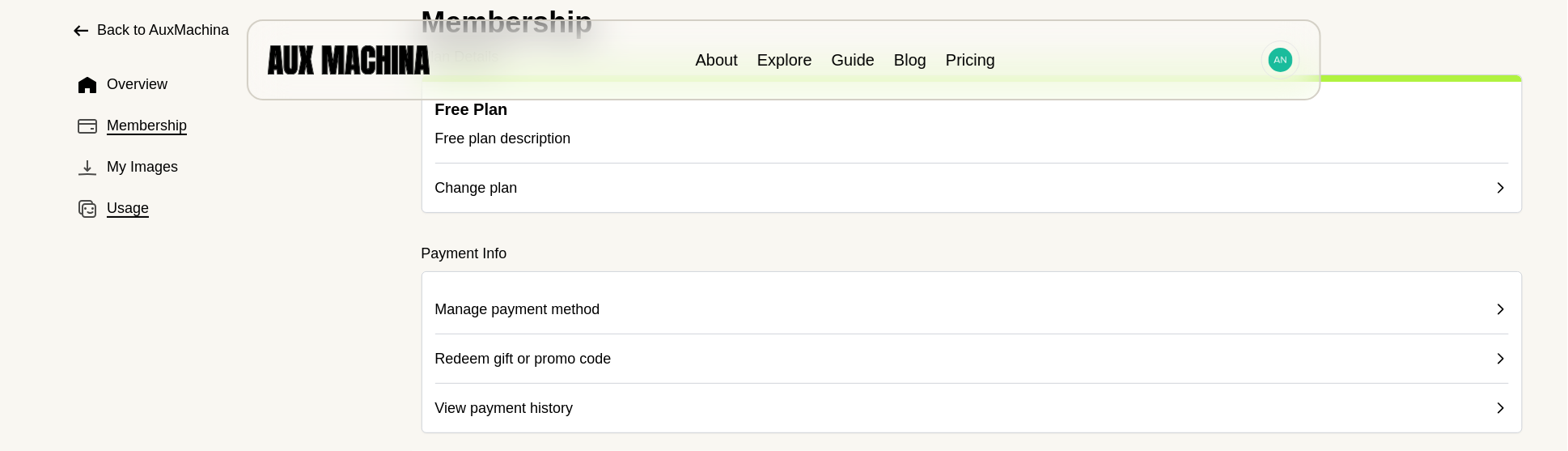 scroll, scrollTop: 0, scrollLeft: 0, axis: both 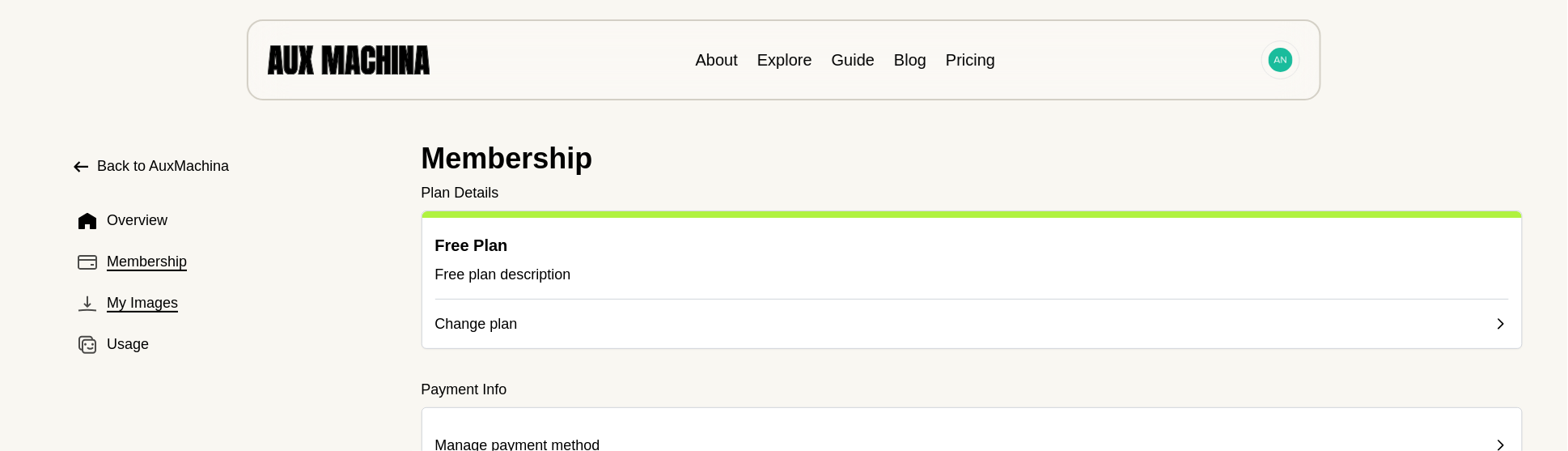 click on "My Images" at bounding box center [142, 303] 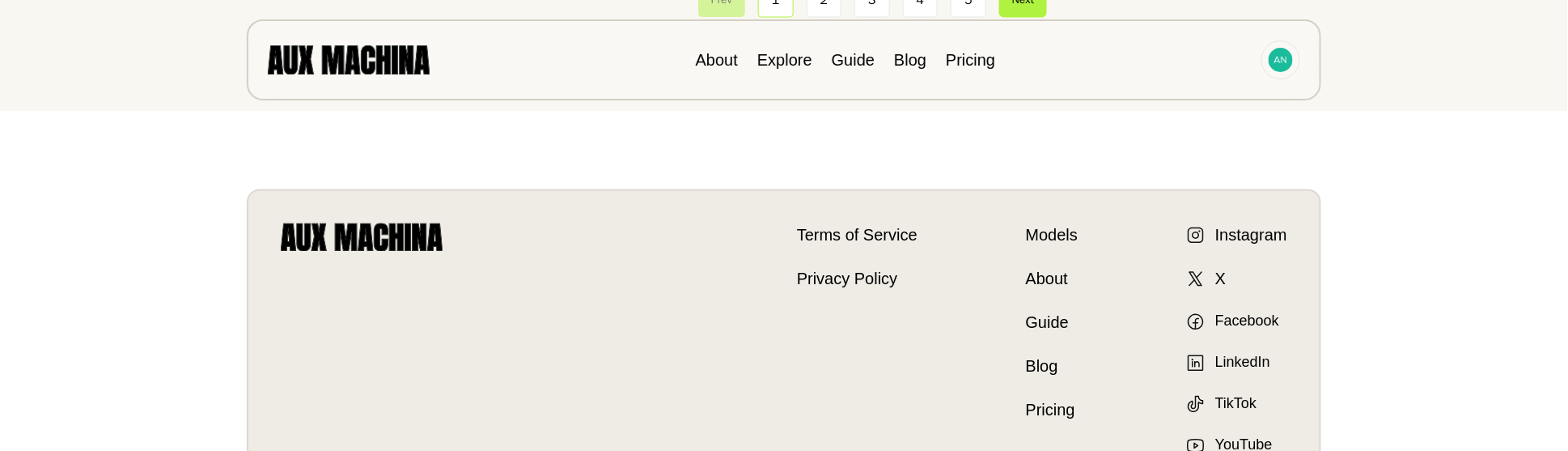 scroll, scrollTop: 1459, scrollLeft: 0, axis: vertical 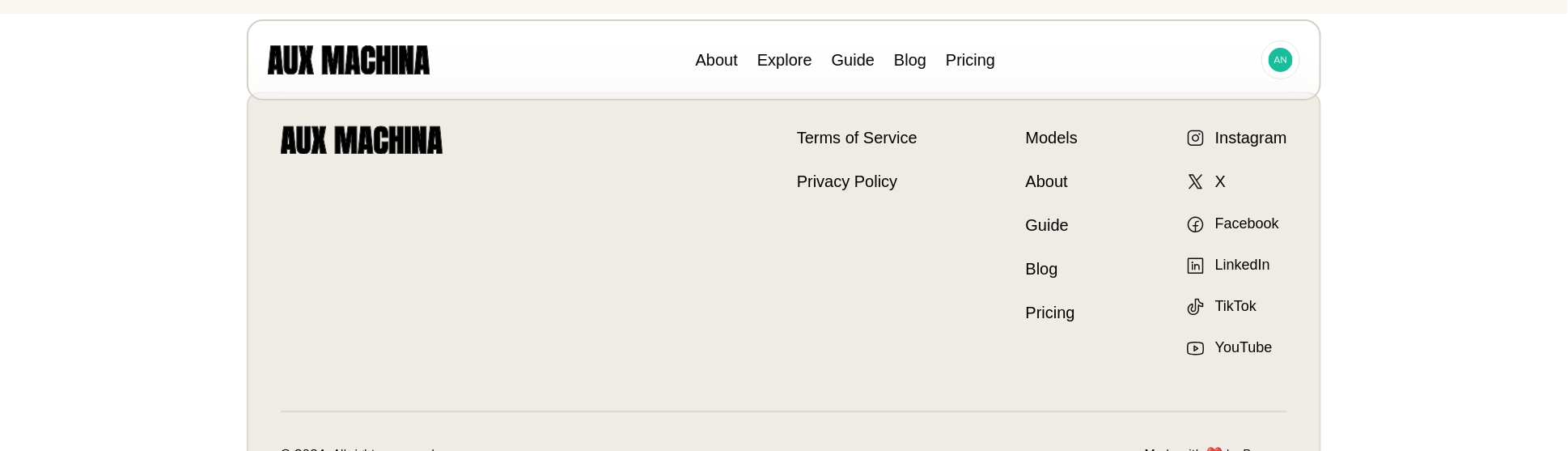 click on "Terms of Service" at bounding box center [857, 138] 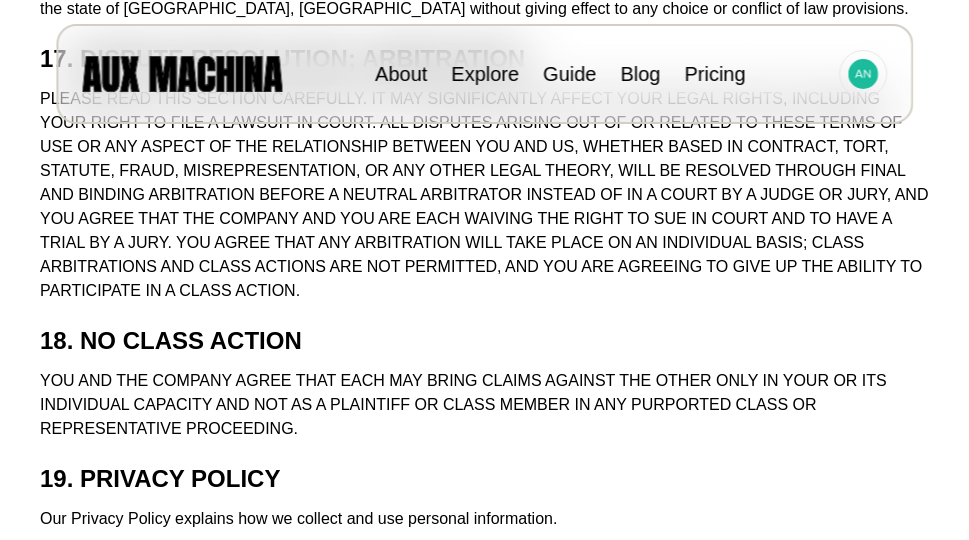 scroll, scrollTop: 7593, scrollLeft: 0, axis: vertical 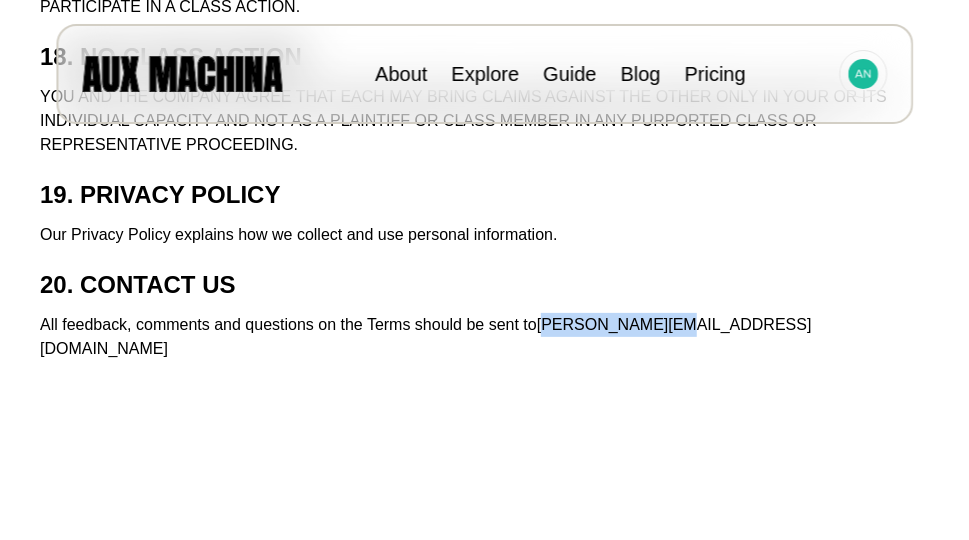 drag, startPoint x: 686, startPoint y: 260, endPoint x: 546, endPoint y: 268, distance: 140.22838 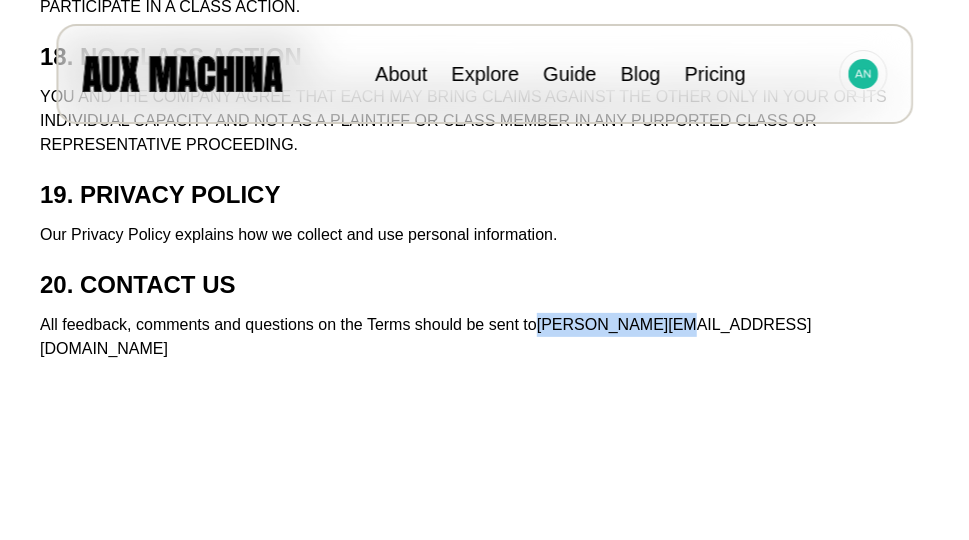 drag, startPoint x: 678, startPoint y: 259, endPoint x: 541, endPoint y: 256, distance: 137.03284 